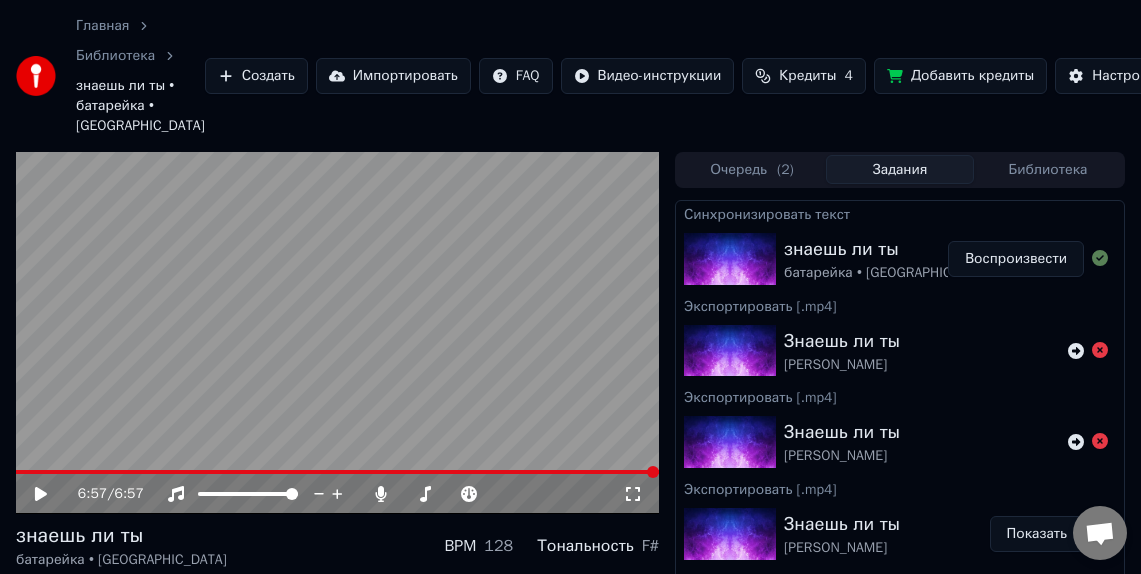 scroll, scrollTop: 90, scrollLeft: 0, axis: vertical 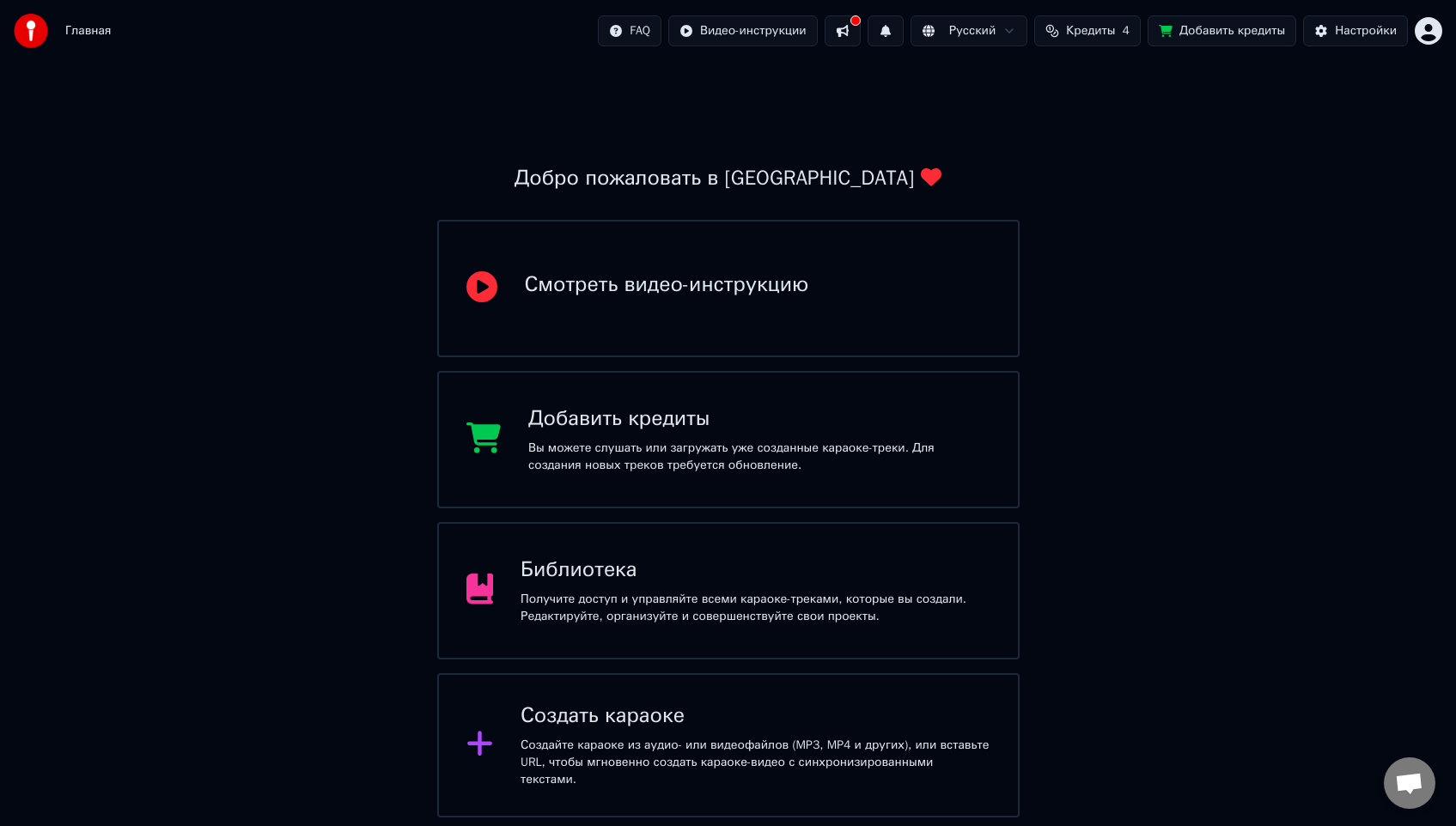 click at bounding box center [843, 31] 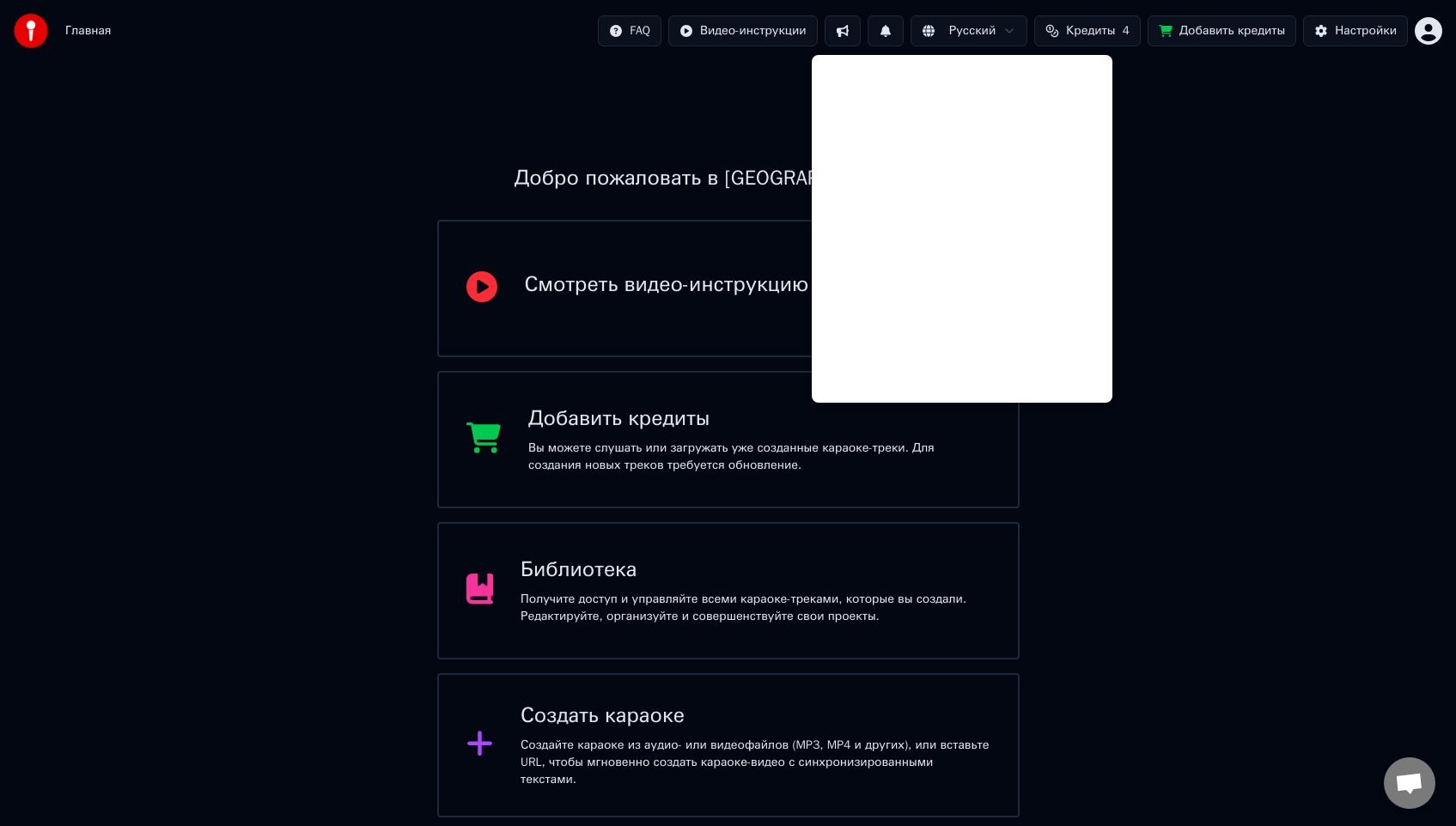 click at bounding box center (843, 31) 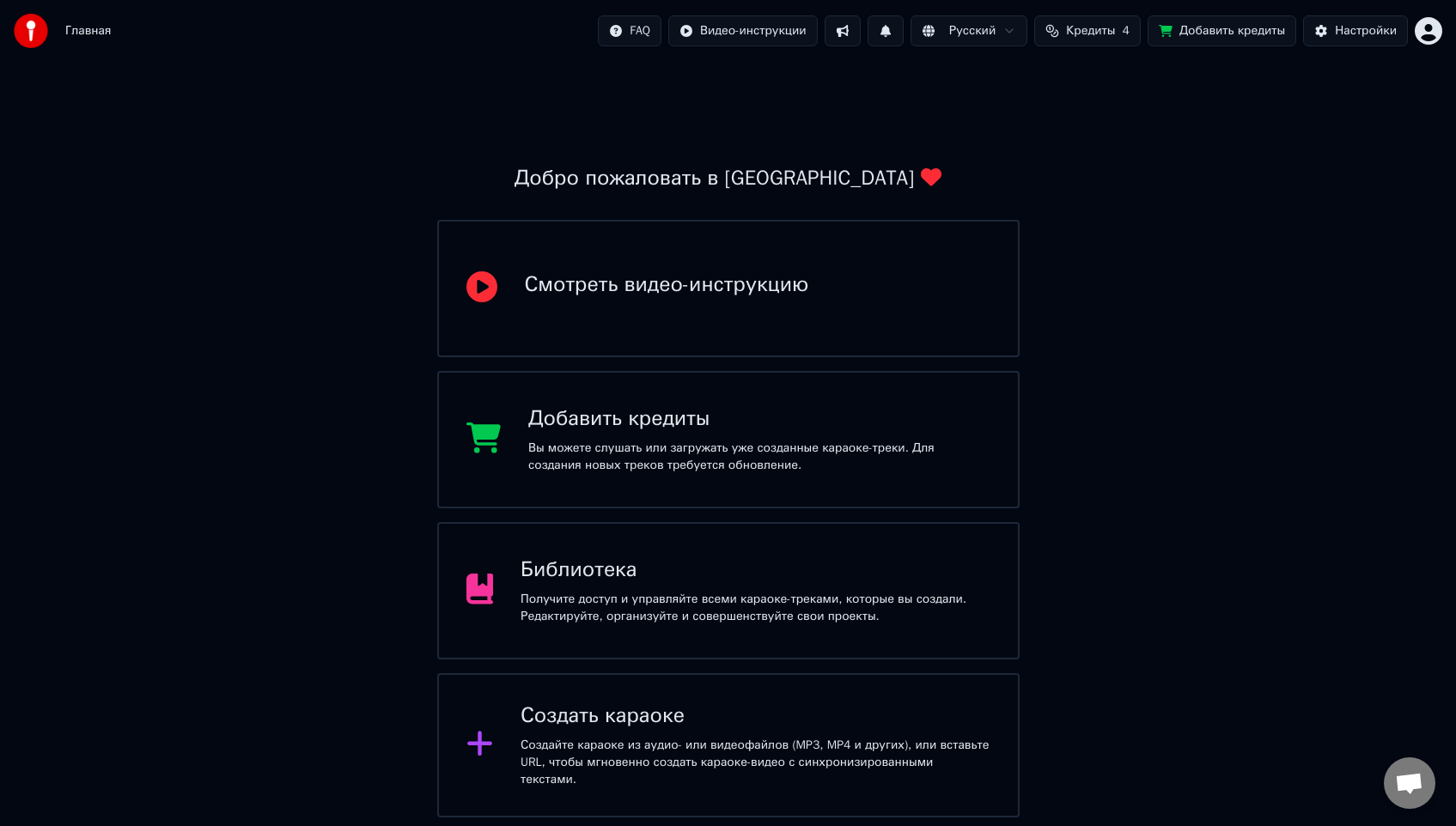 click at bounding box center [31, 31] 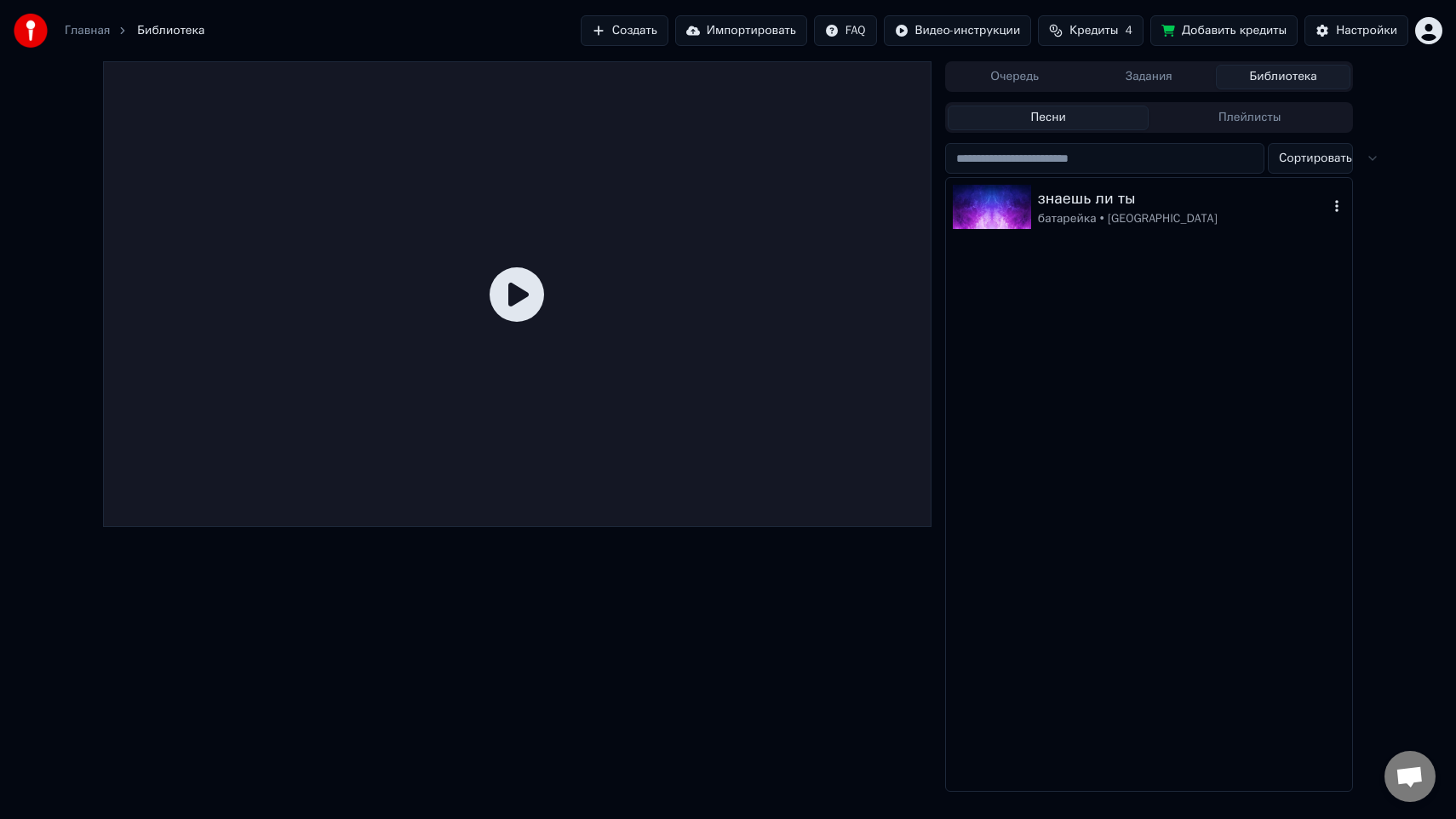 click on "батарейка • хали" at bounding box center [1183, 219] 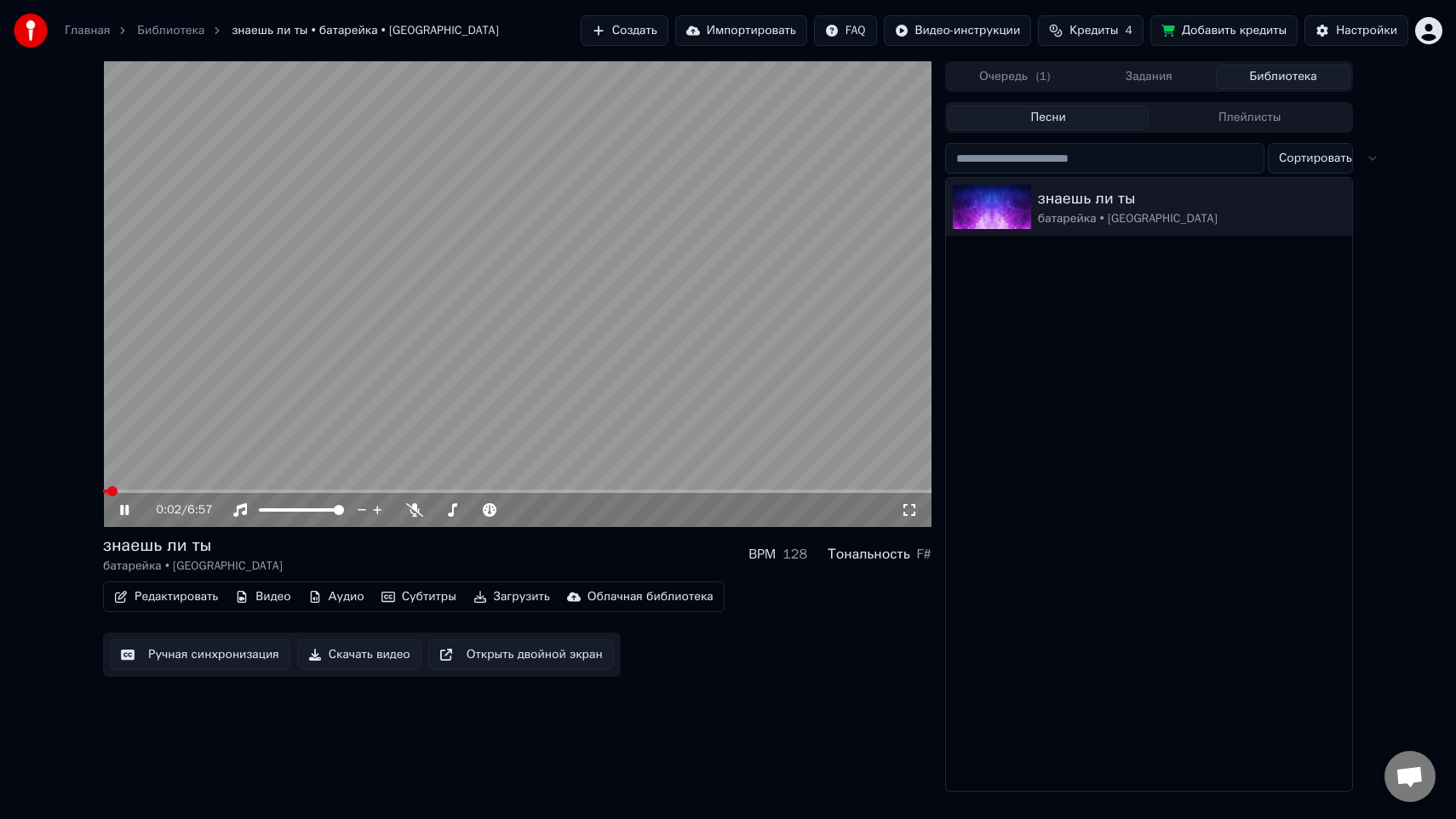 click on "Редактировать" at bounding box center [166, 597] 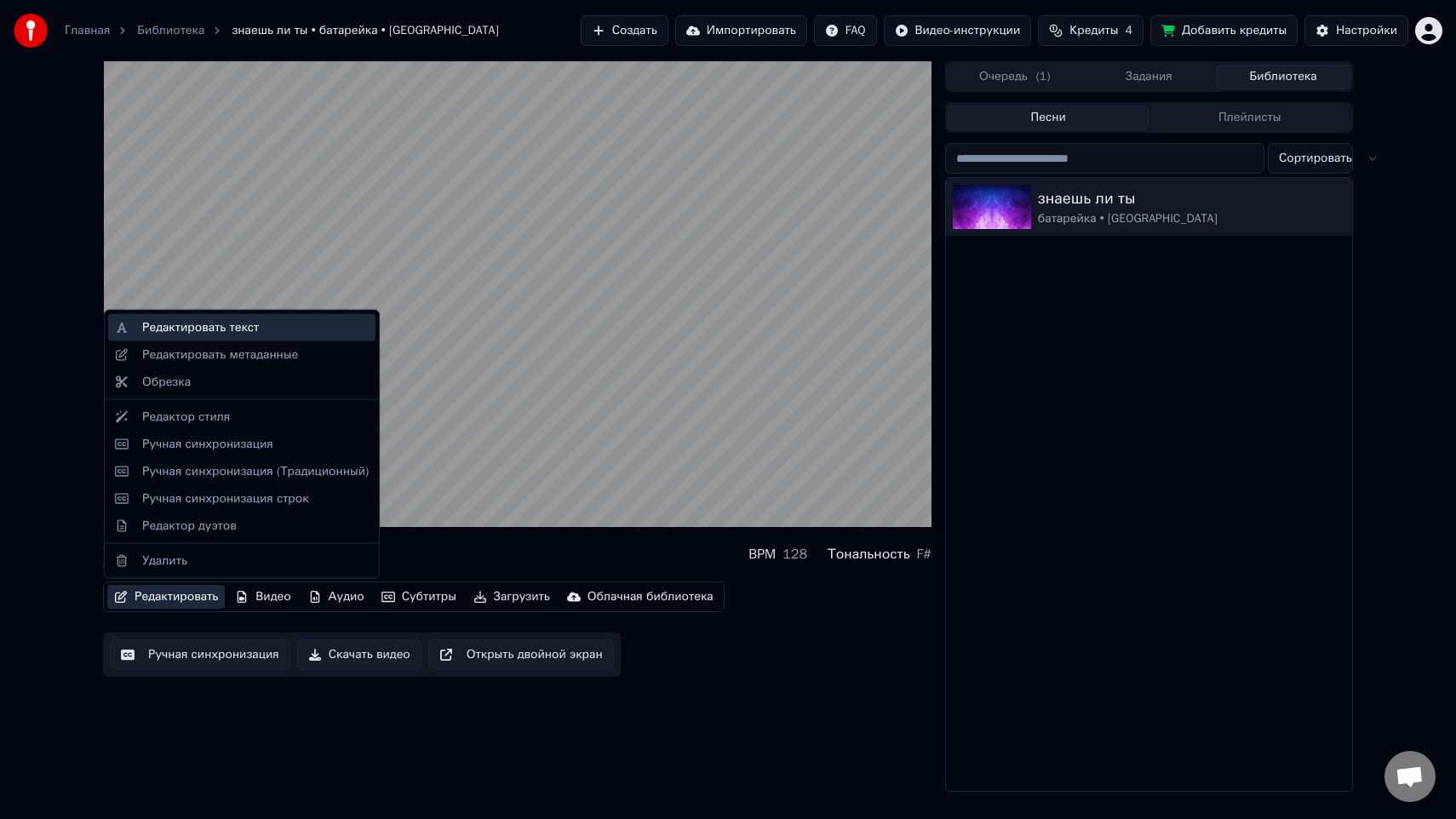 click on "Редактировать текст" at bounding box center (255, 328) 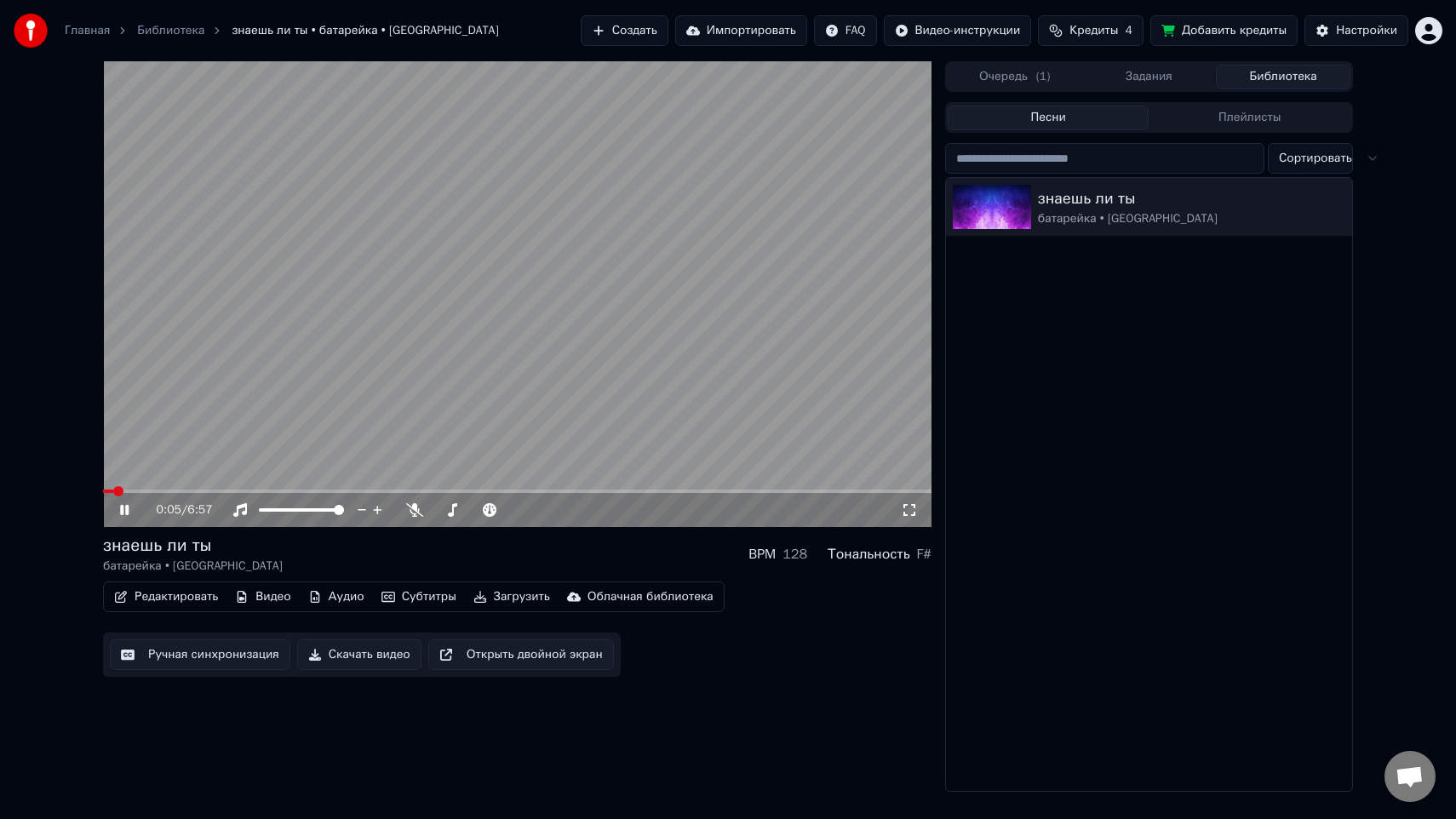 click at bounding box center [517, 294] 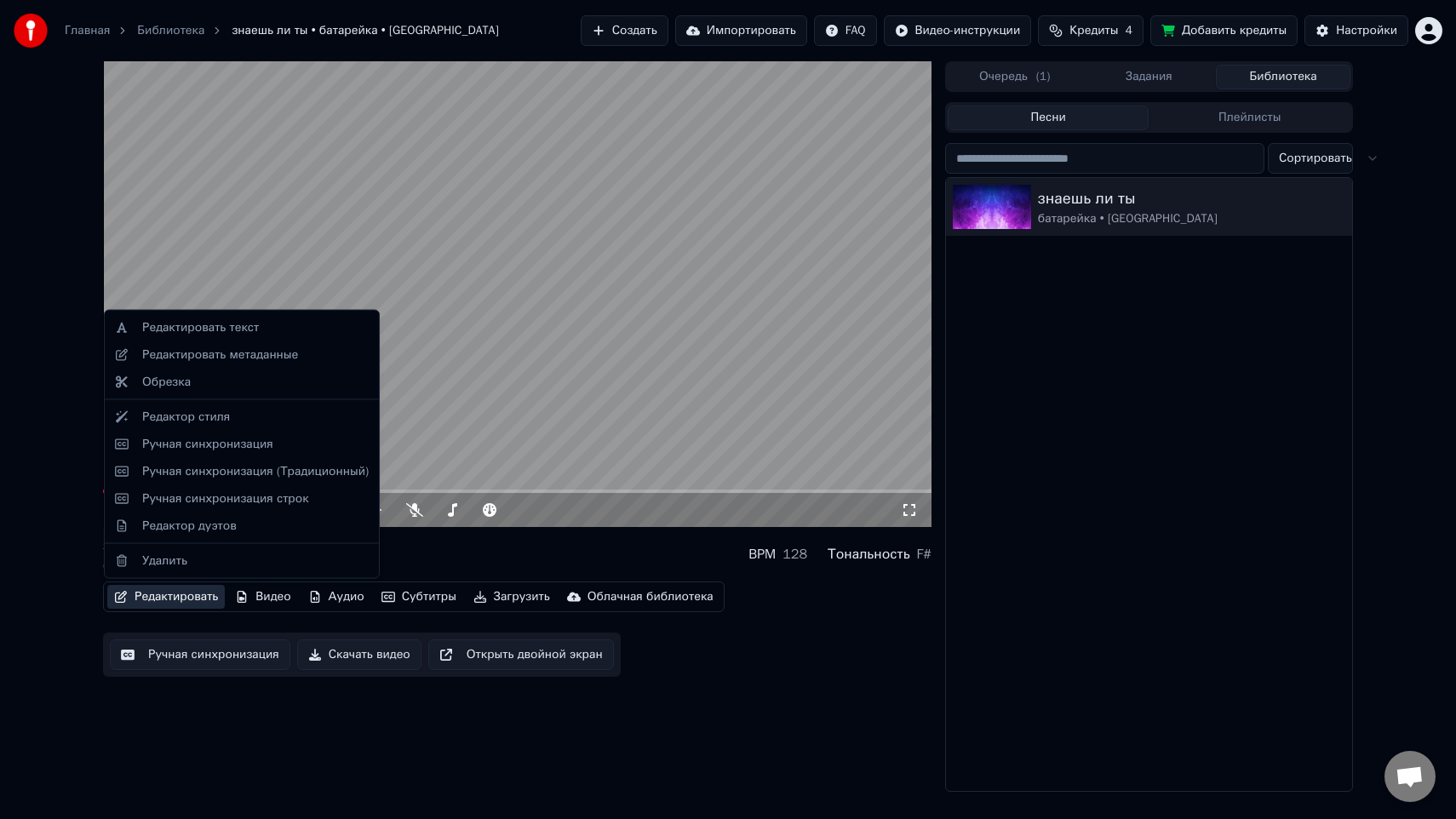 click on "Редактировать" at bounding box center (166, 597) 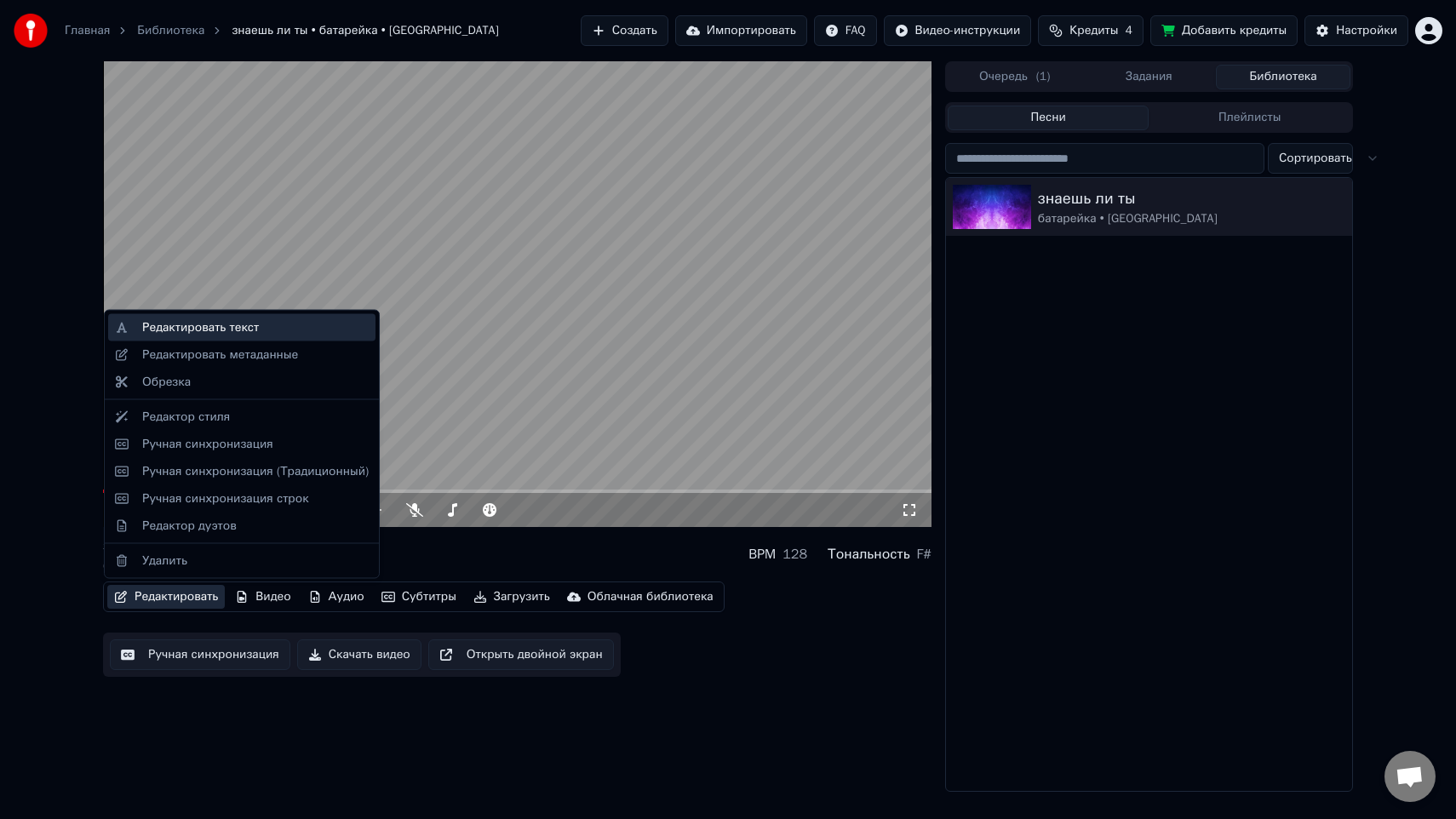 click on "Редактировать текст" at bounding box center [255, 328] 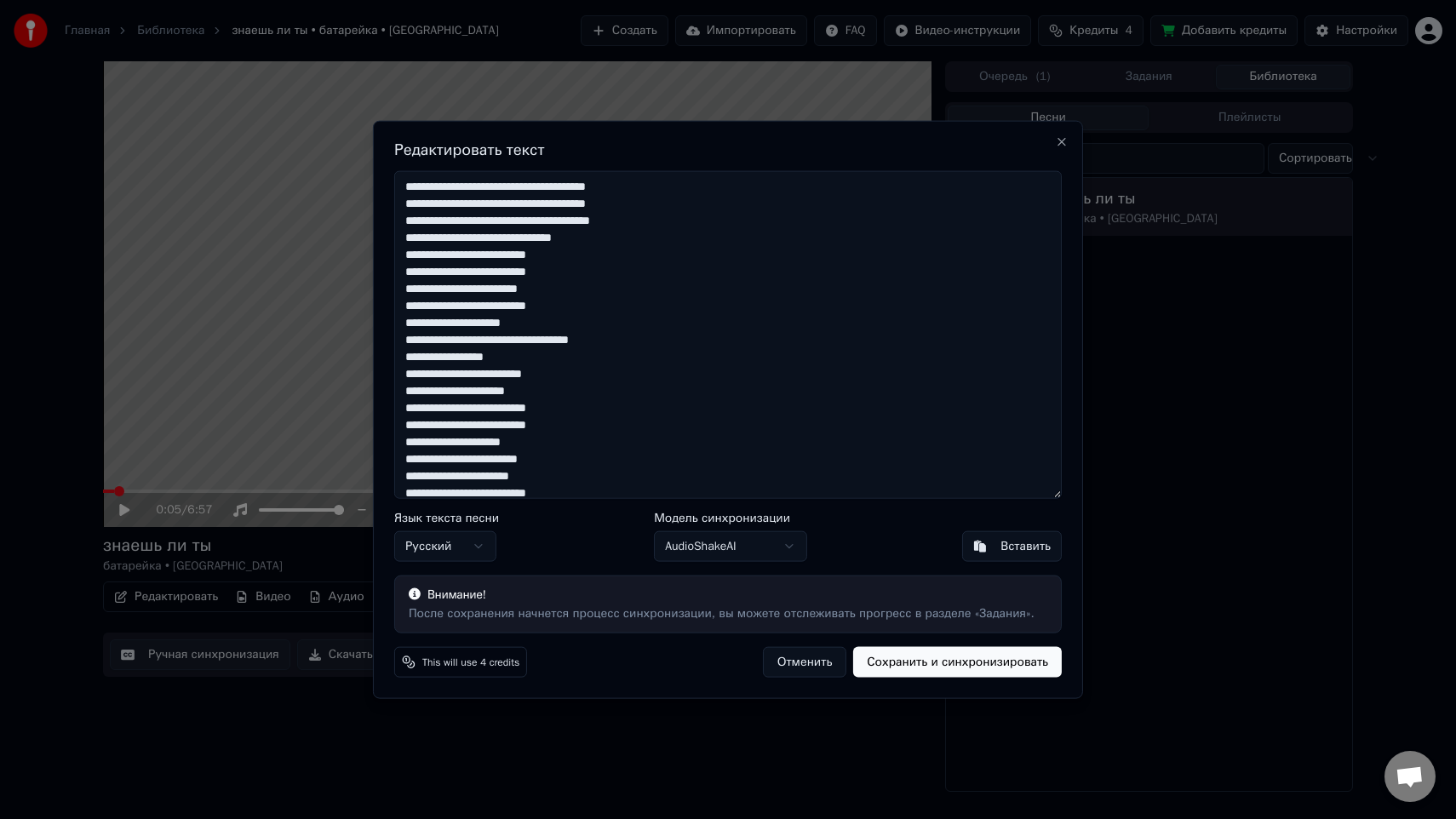 drag, startPoint x: 719, startPoint y: 138, endPoint x: 863, endPoint y: 138, distance: 144 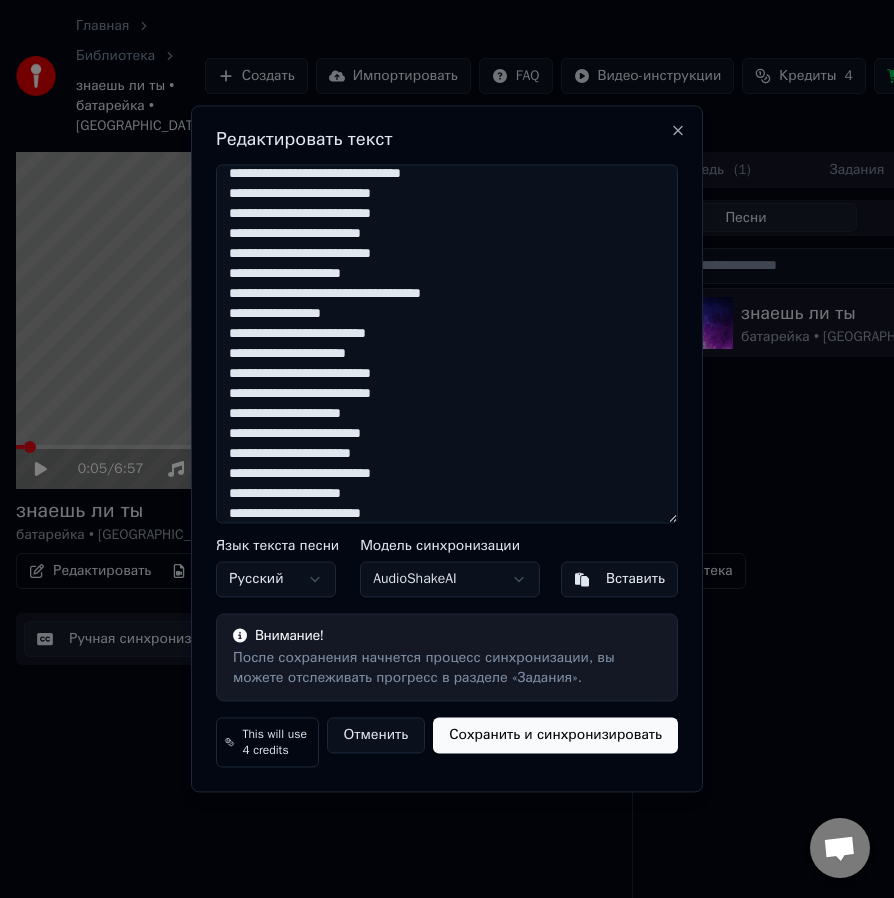 scroll, scrollTop: 70, scrollLeft: 0, axis: vertical 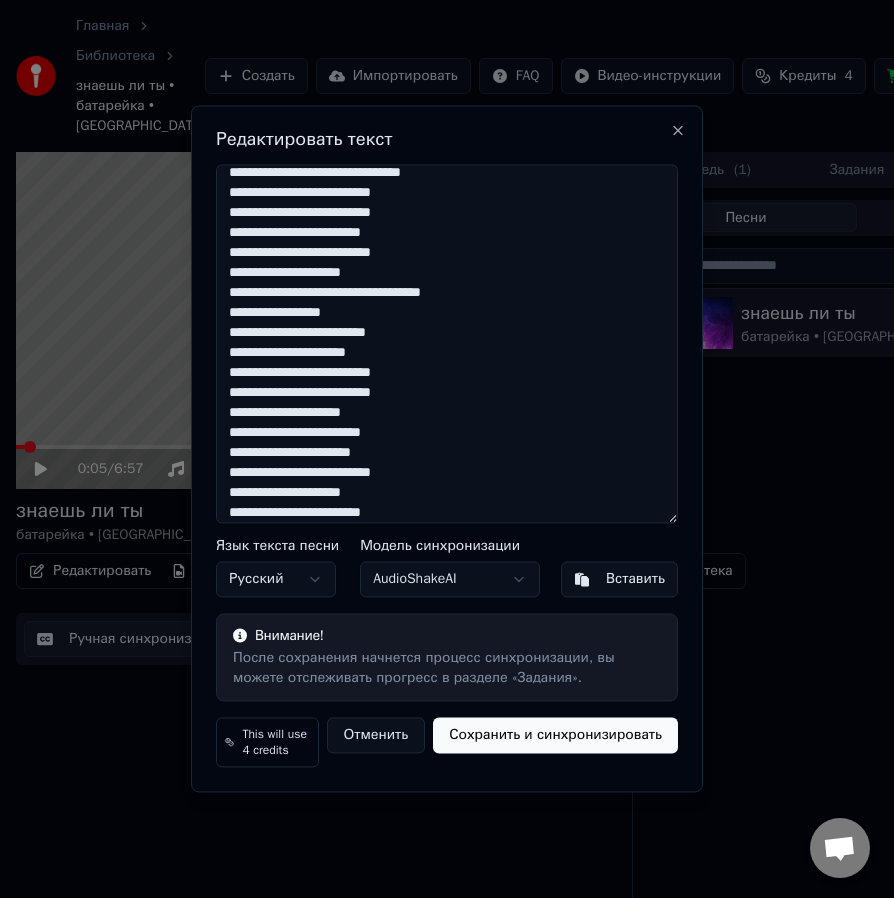click at bounding box center [447, 343] 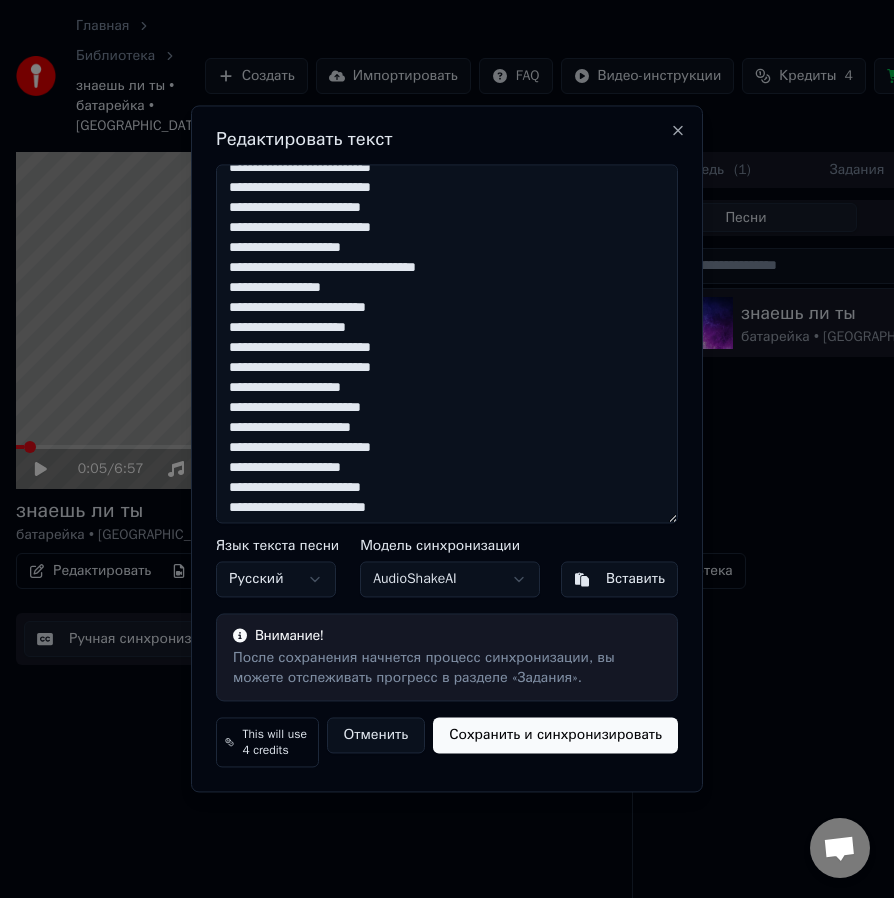 scroll, scrollTop: 97, scrollLeft: 0, axis: vertical 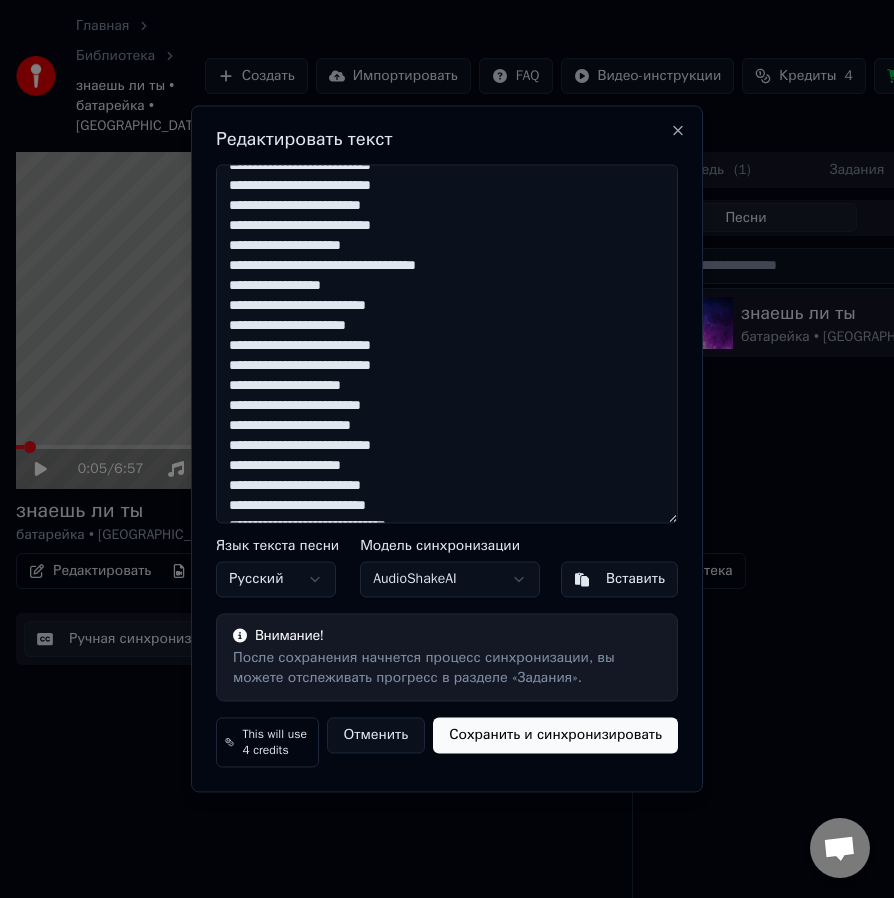 click at bounding box center (447, 343) 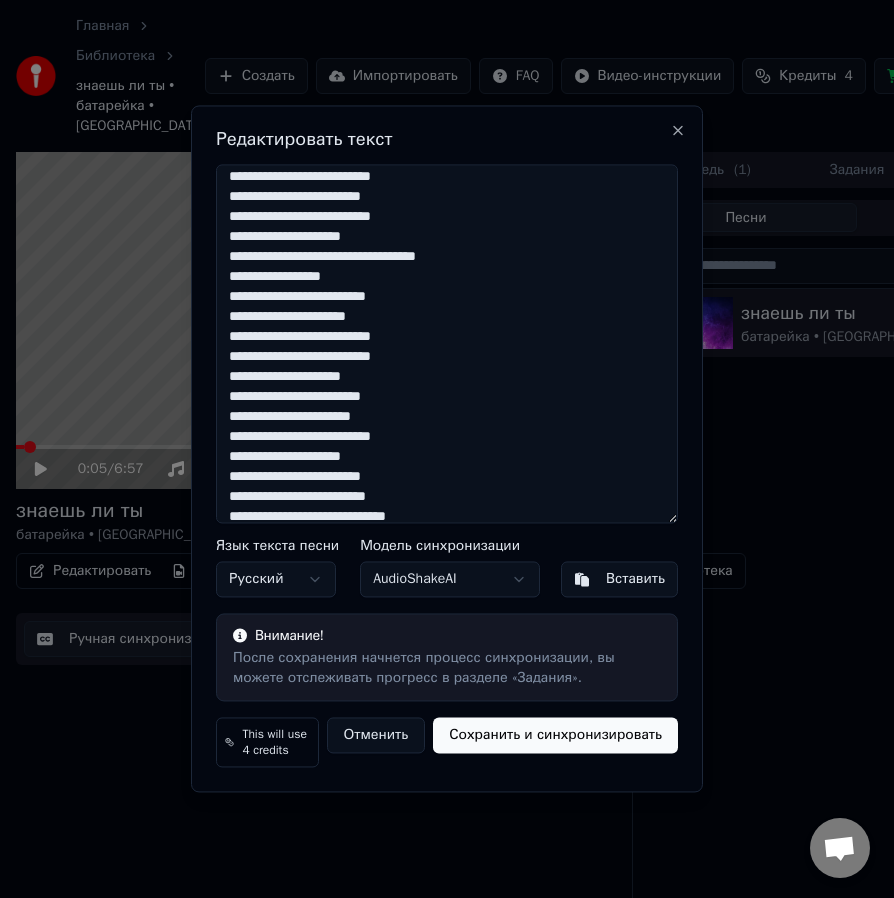 scroll, scrollTop: 107, scrollLeft: 0, axis: vertical 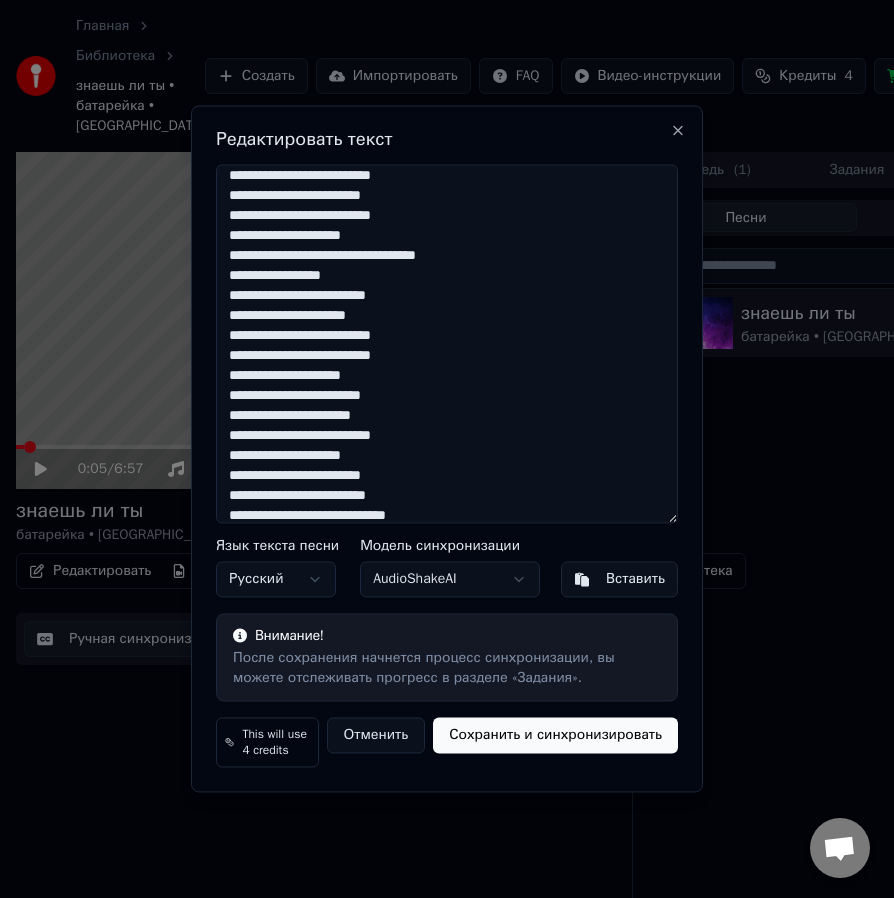 click at bounding box center (447, 343) 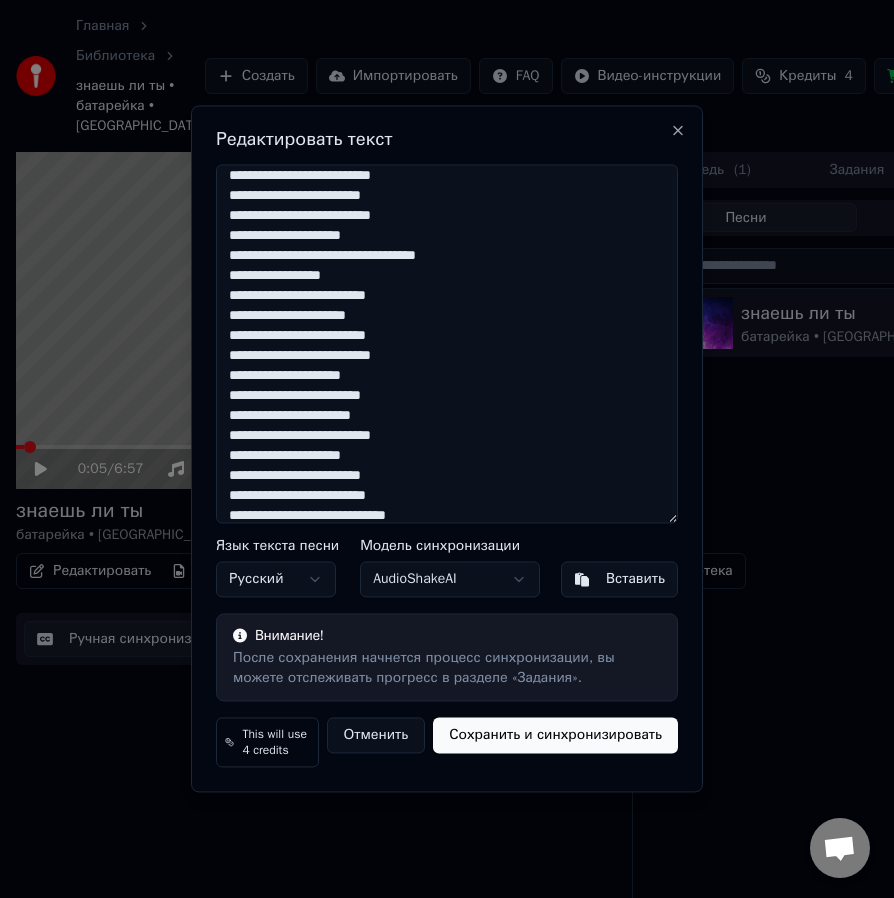 click at bounding box center (447, 343) 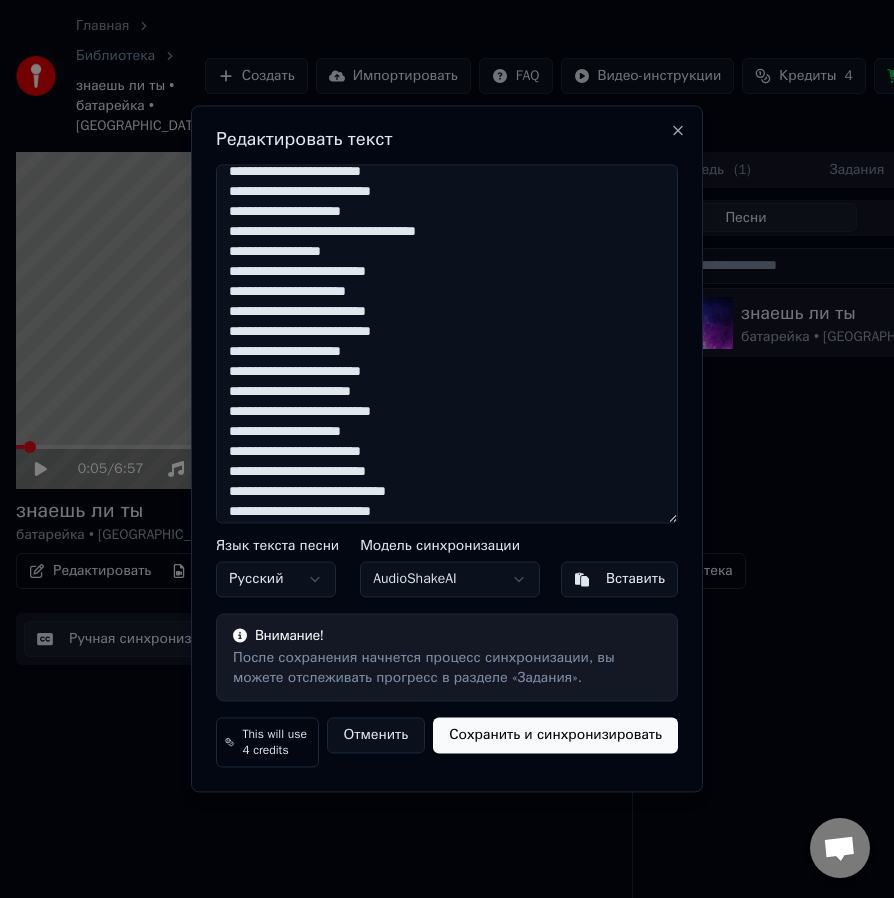 scroll, scrollTop: 141, scrollLeft: 0, axis: vertical 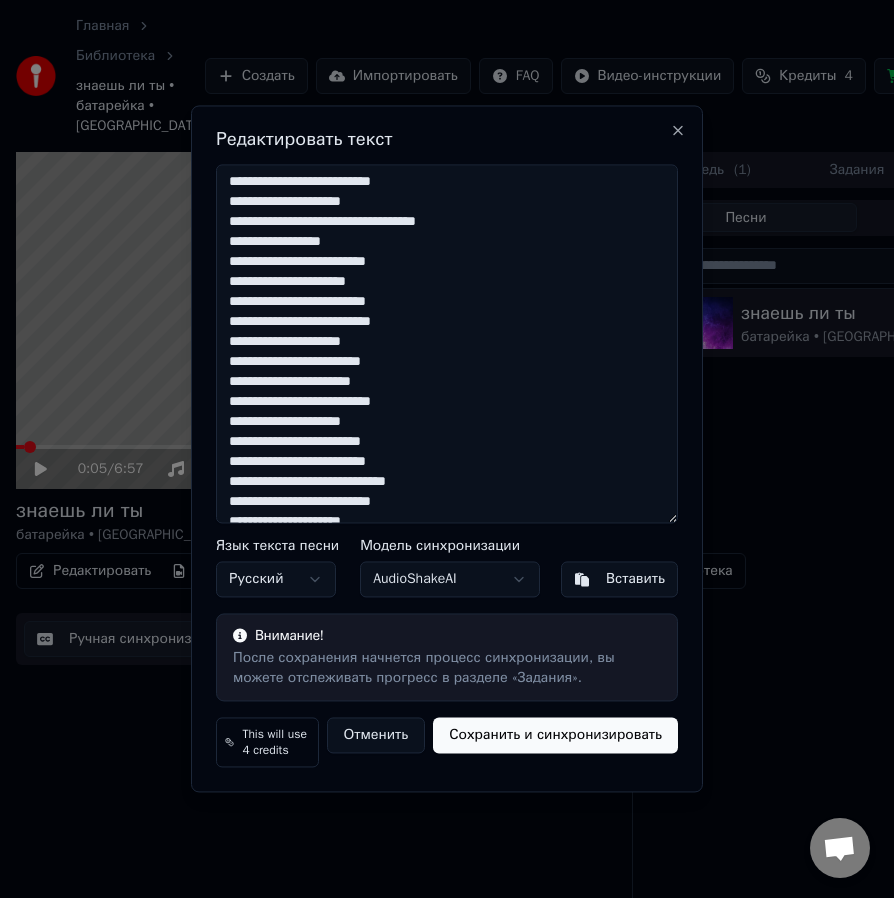 click at bounding box center [447, 343] 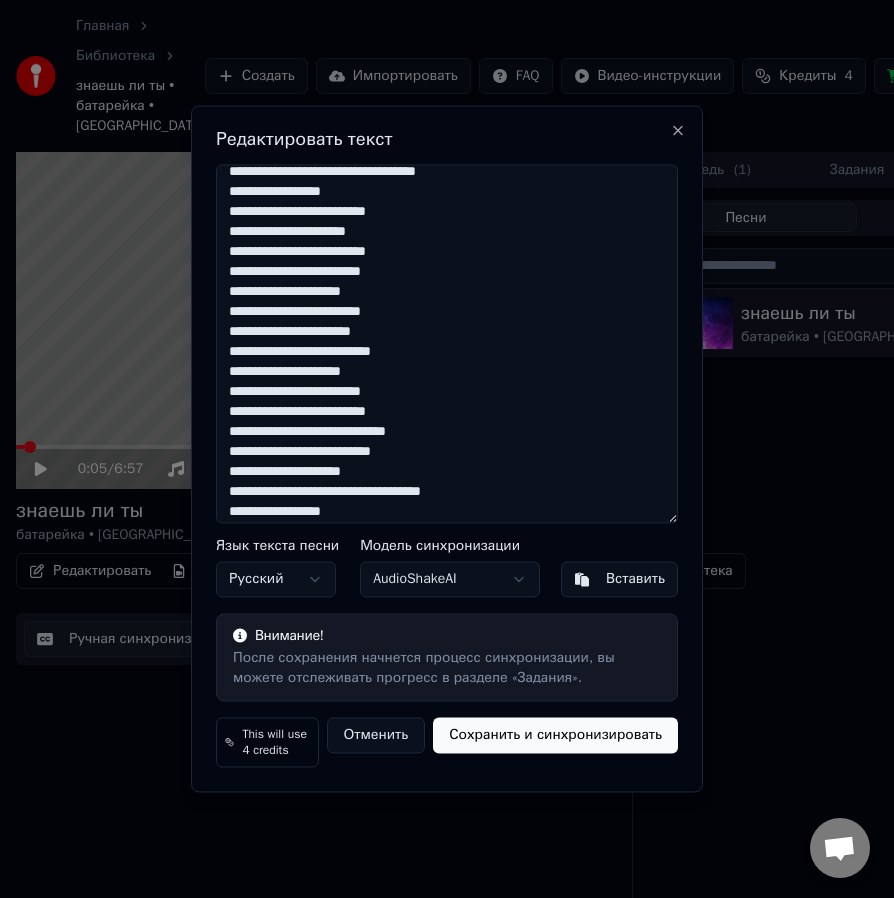 scroll, scrollTop: 198, scrollLeft: 0, axis: vertical 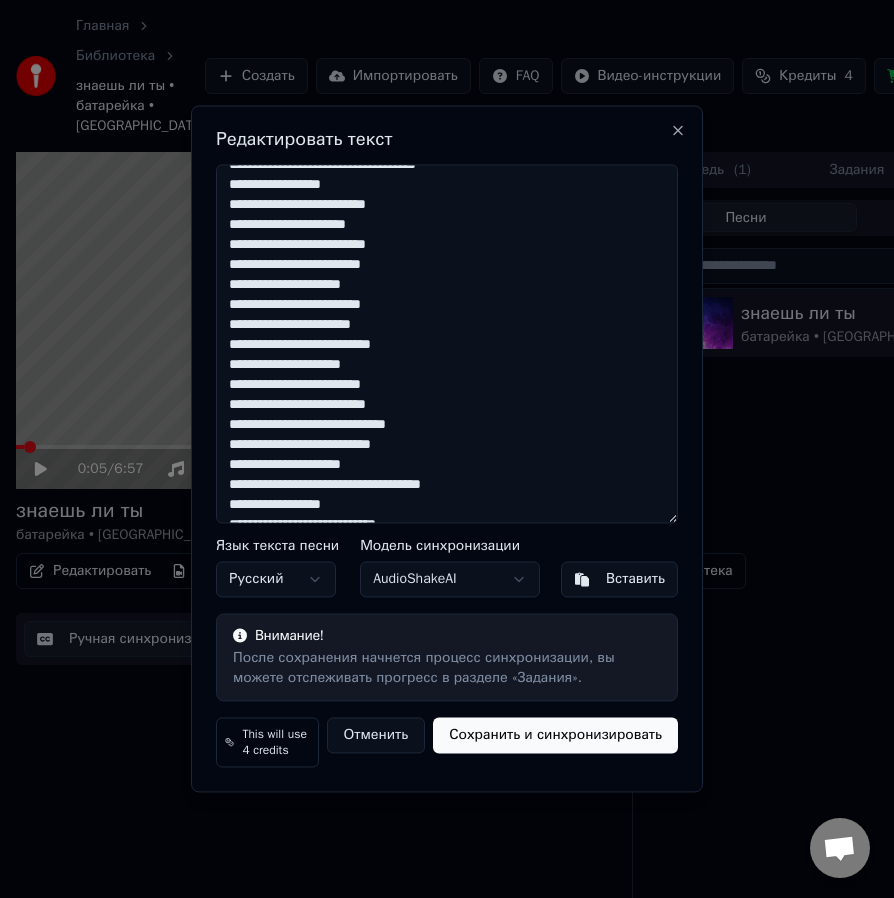 click at bounding box center [447, 343] 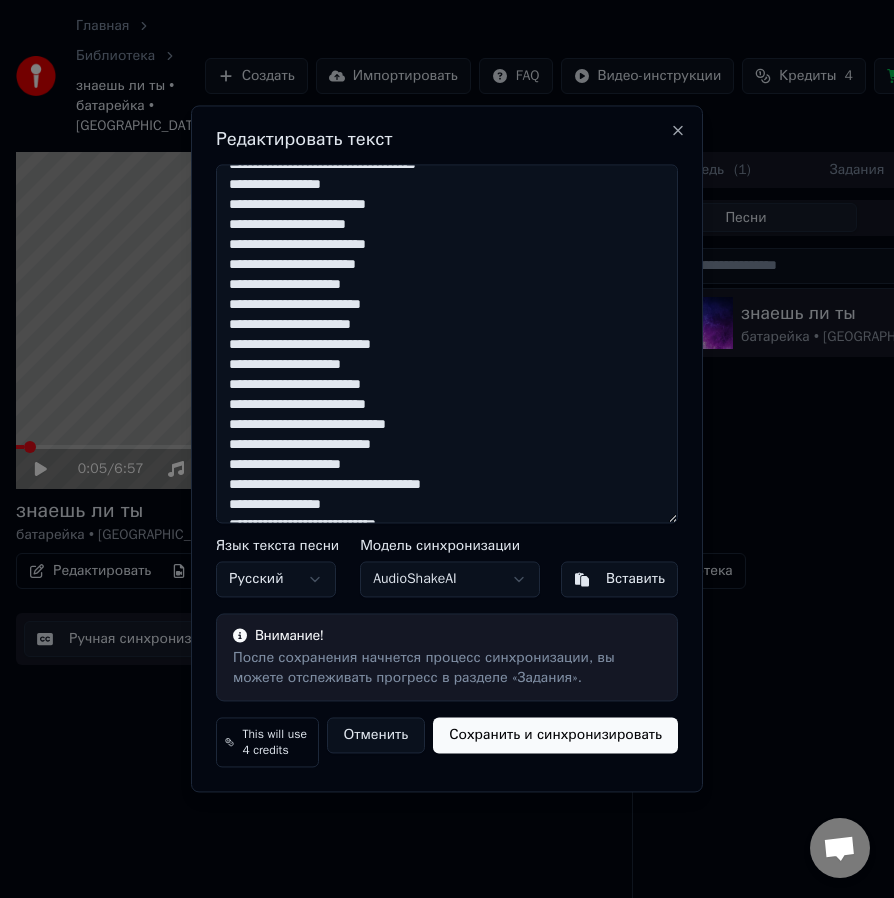 click at bounding box center (447, 343) 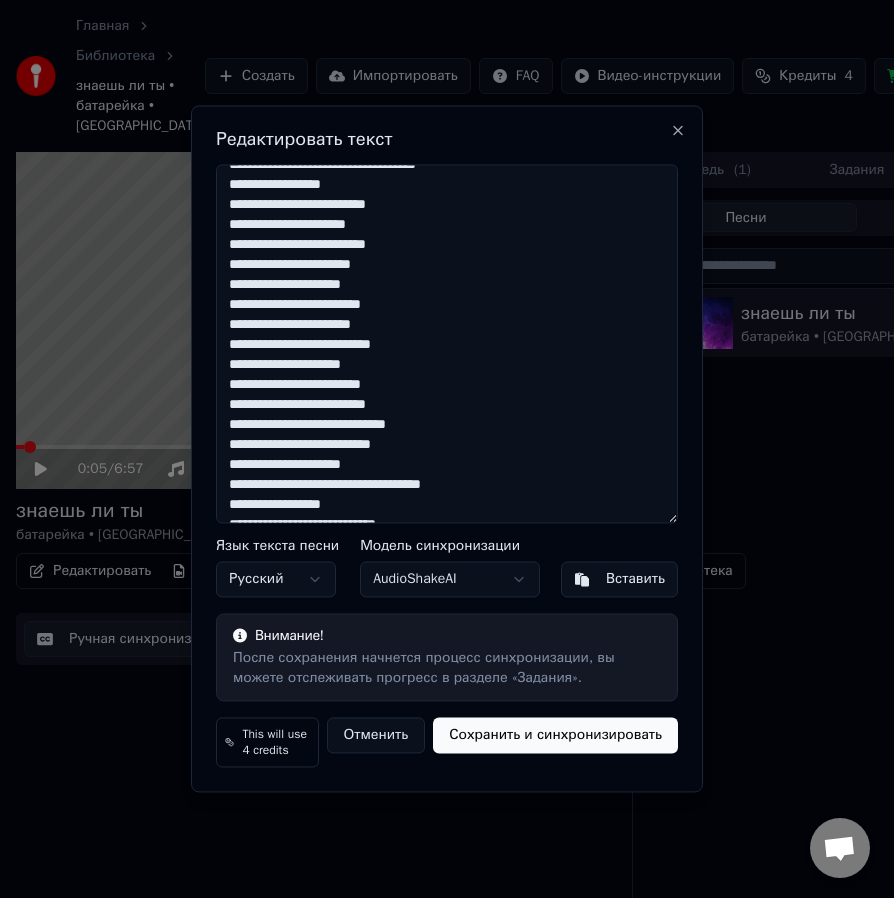 click at bounding box center [447, 343] 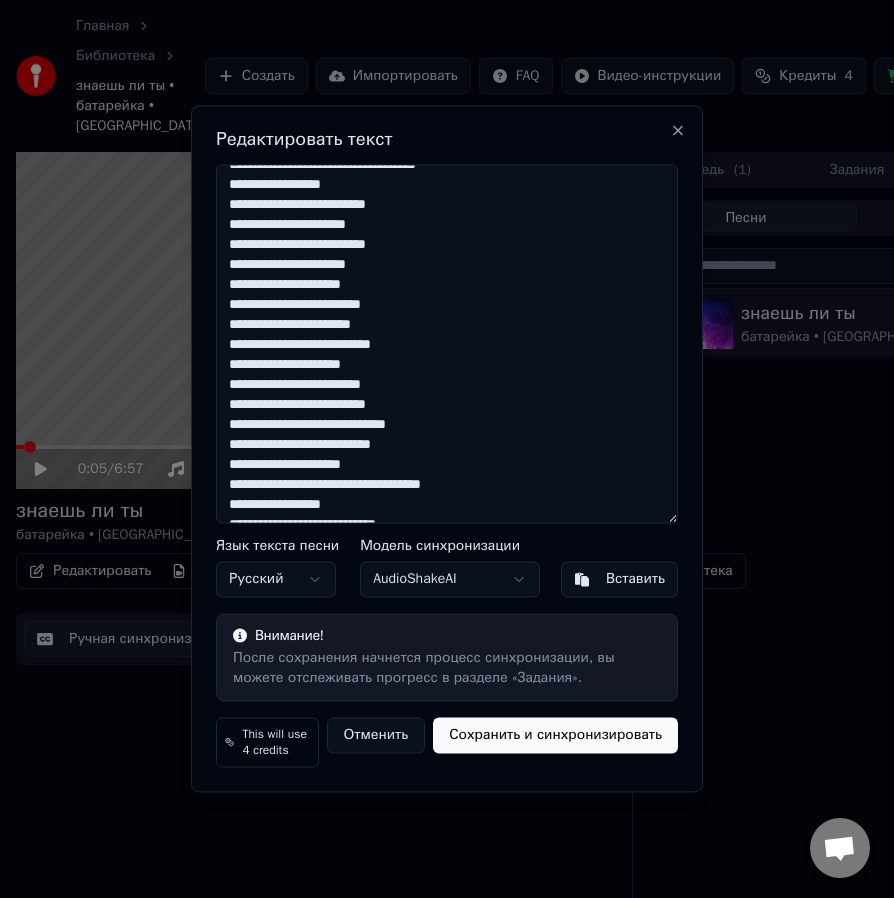 click at bounding box center (447, 343) 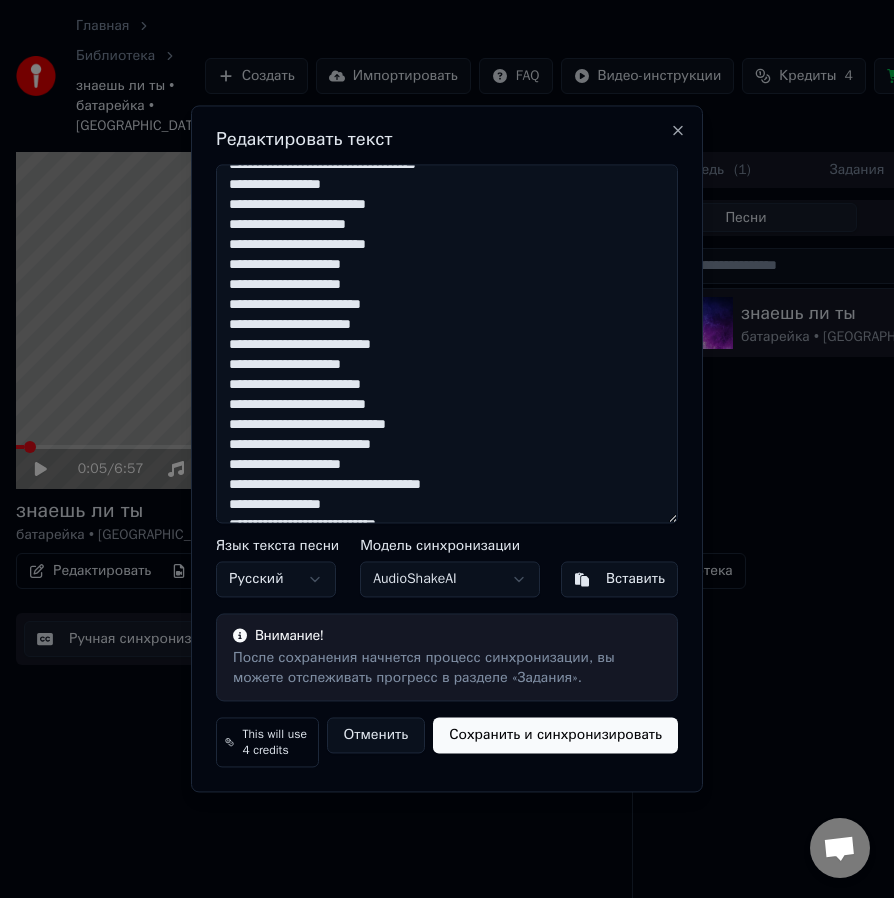 click at bounding box center [447, 343] 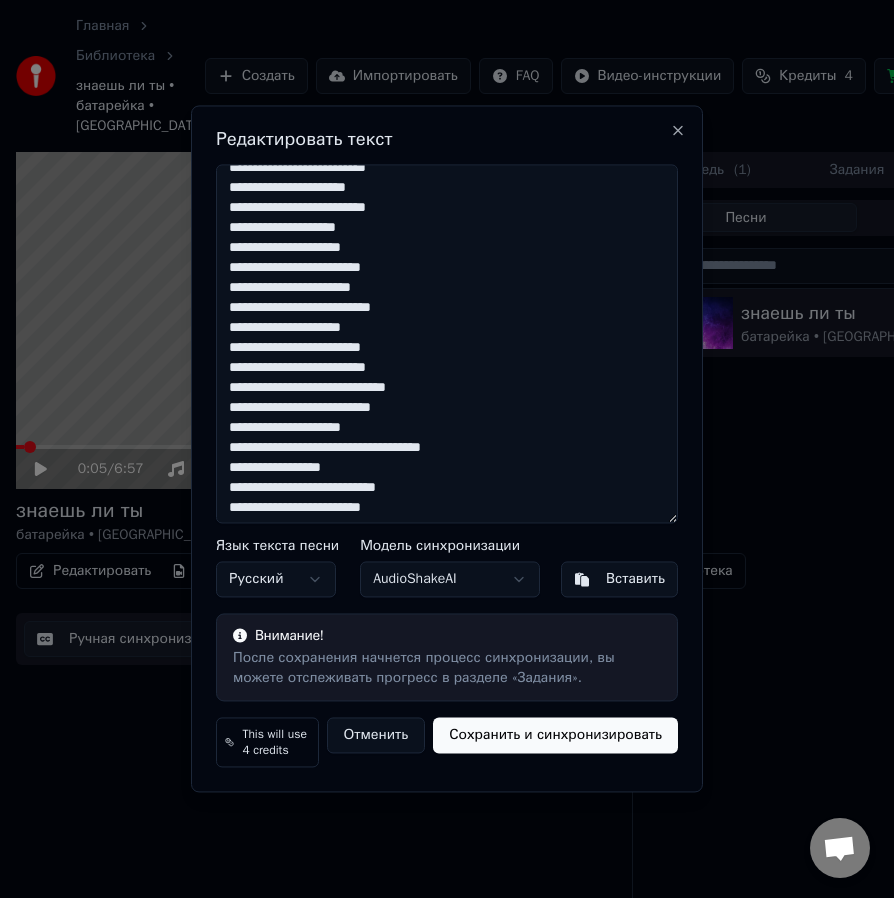 scroll, scrollTop: 246, scrollLeft: 0, axis: vertical 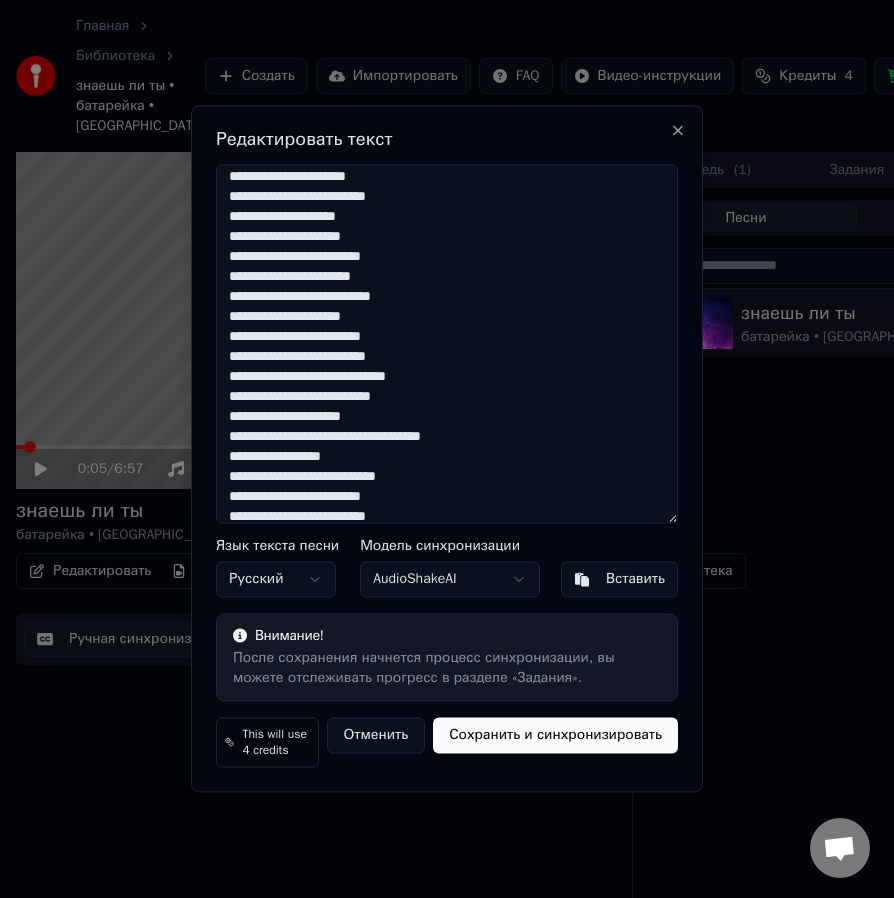 click at bounding box center (447, 343) 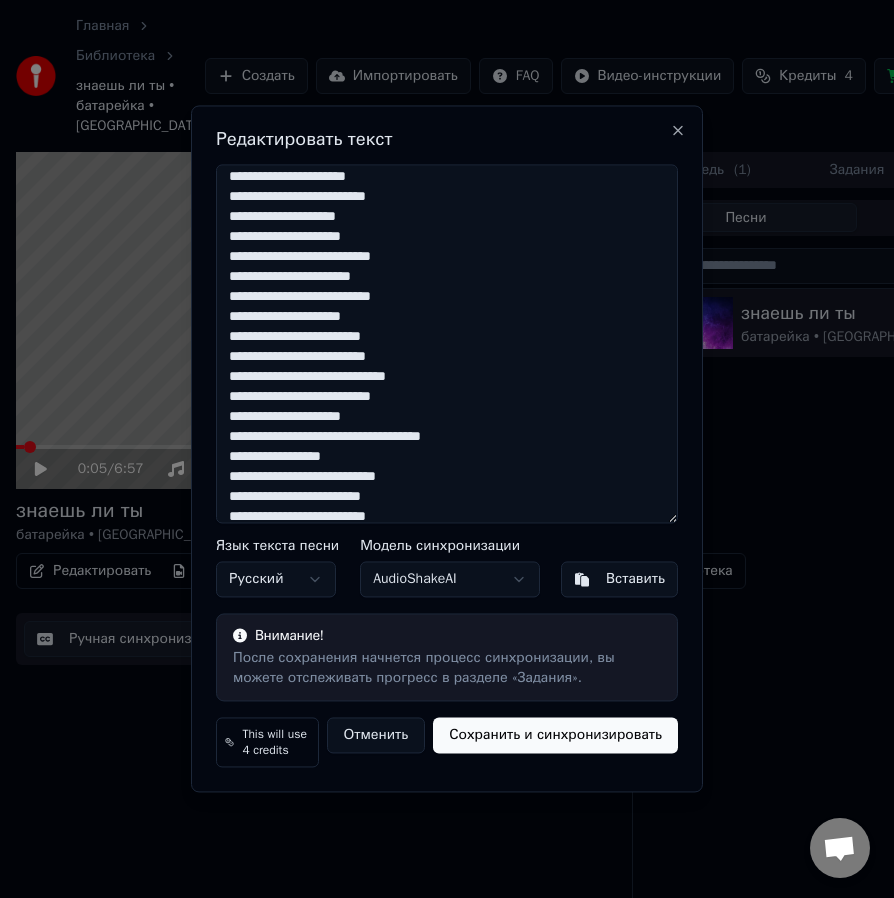 click at bounding box center [447, 343] 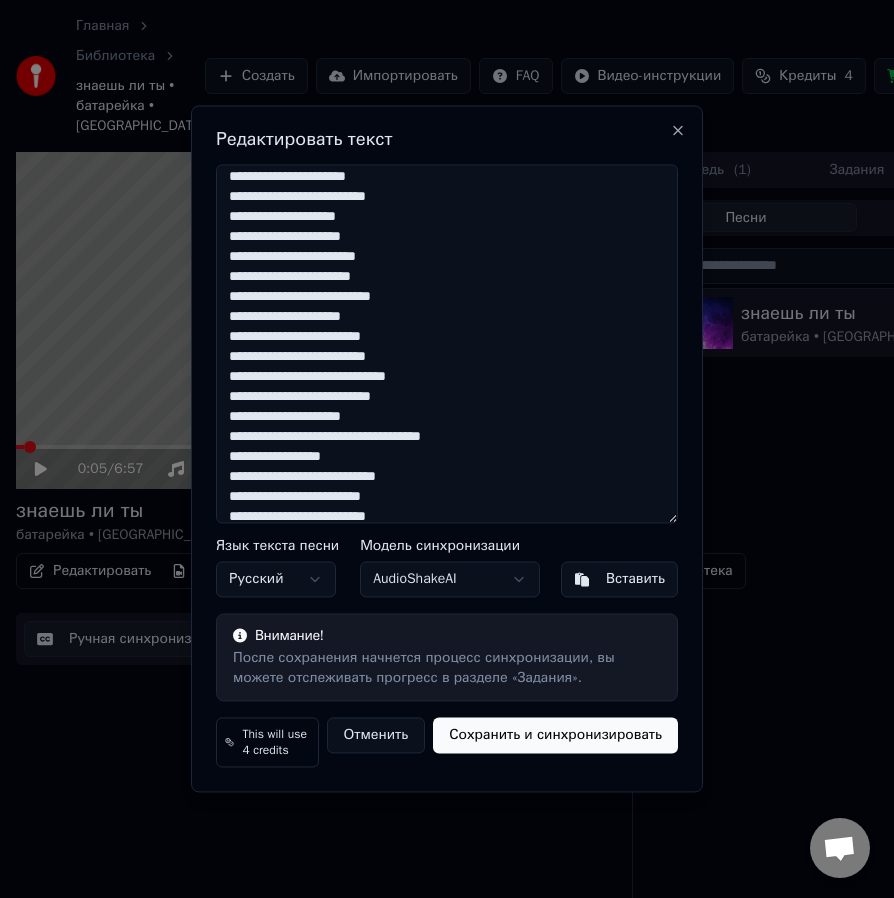 click at bounding box center [447, 343] 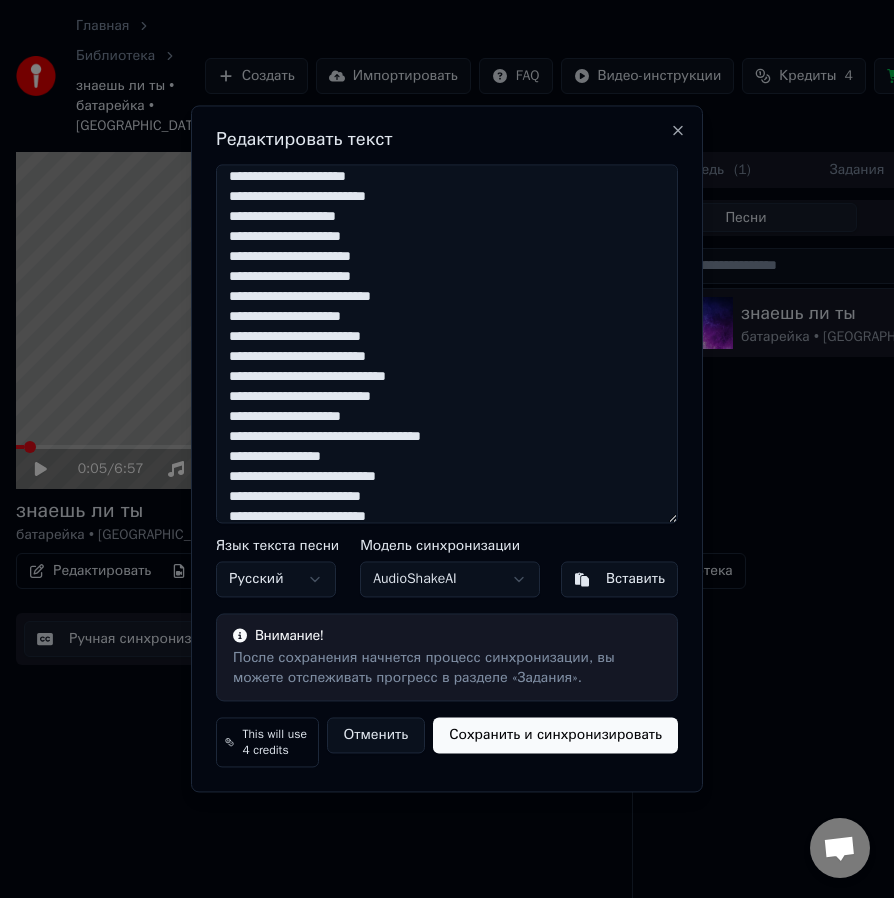 click at bounding box center (447, 343) 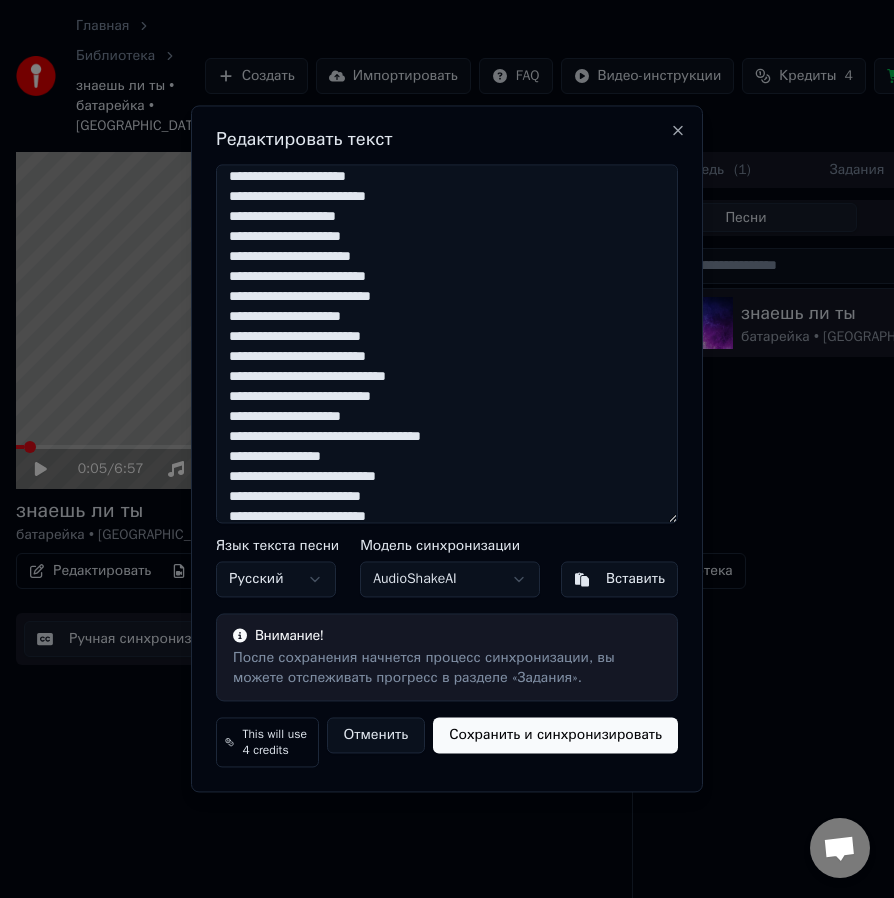 drag, startPoint x: 322, startPoint y: 287, endPoint x: 340, endPoint y: 287, distance: 18 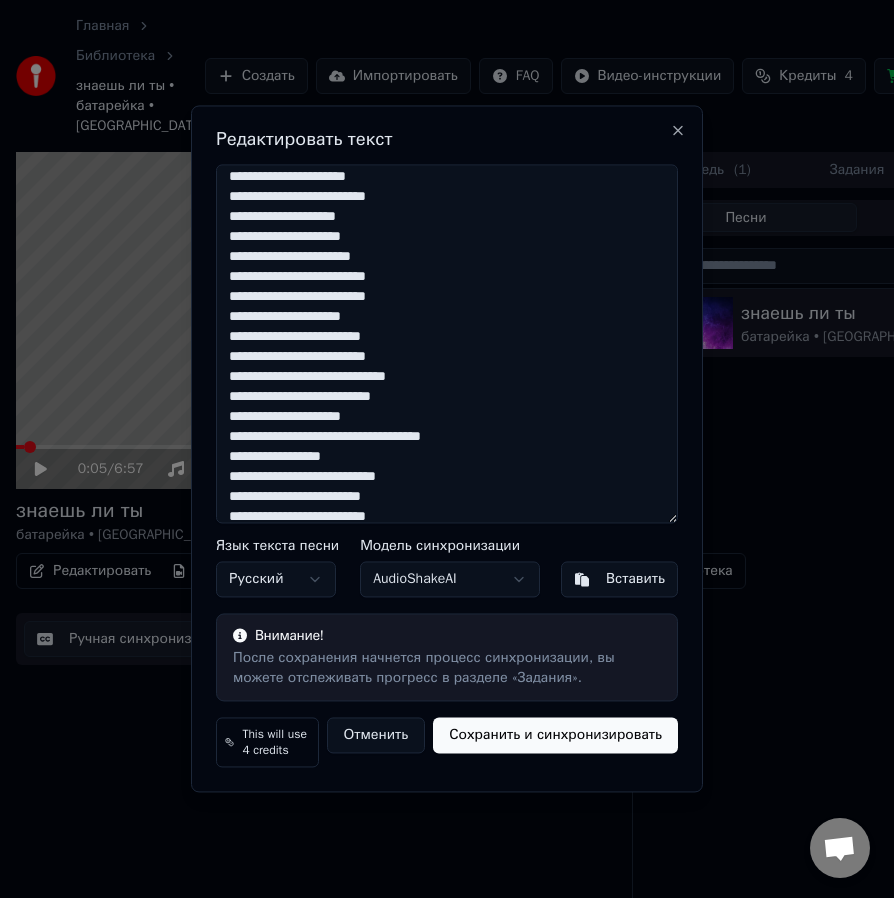 click at bounding box center (447, 343) 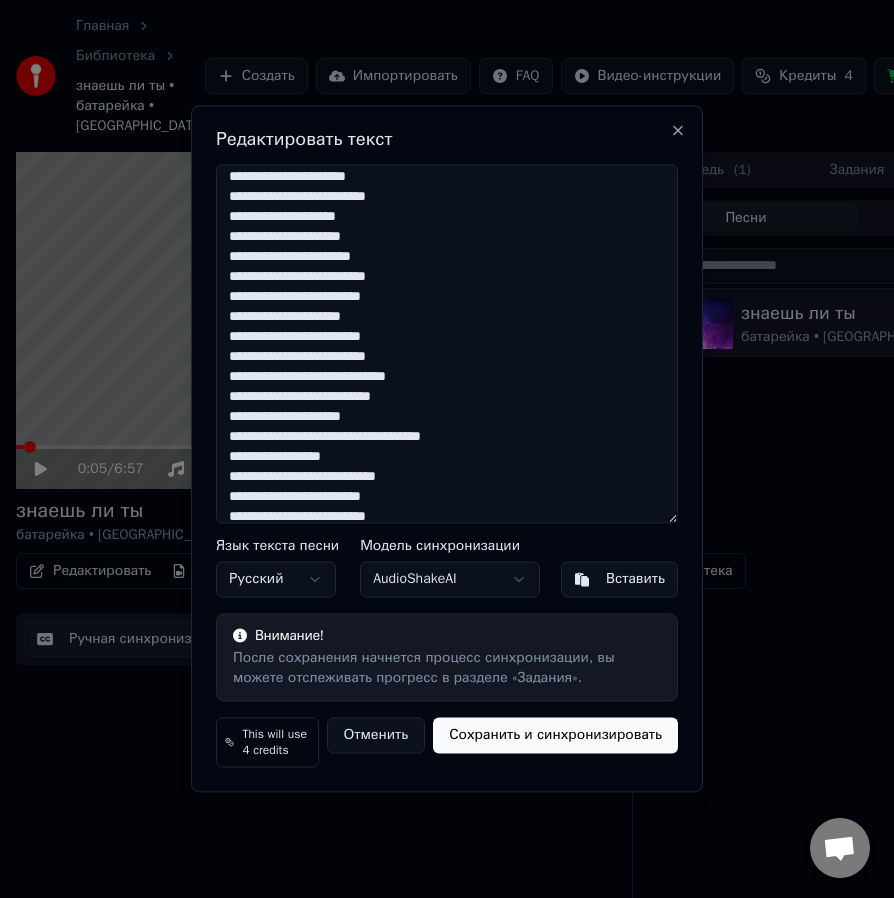 drag, startPoint x: 225, startPoint y: 209, endPoint x: 437, endPoint y: 273, distance: 221.44977 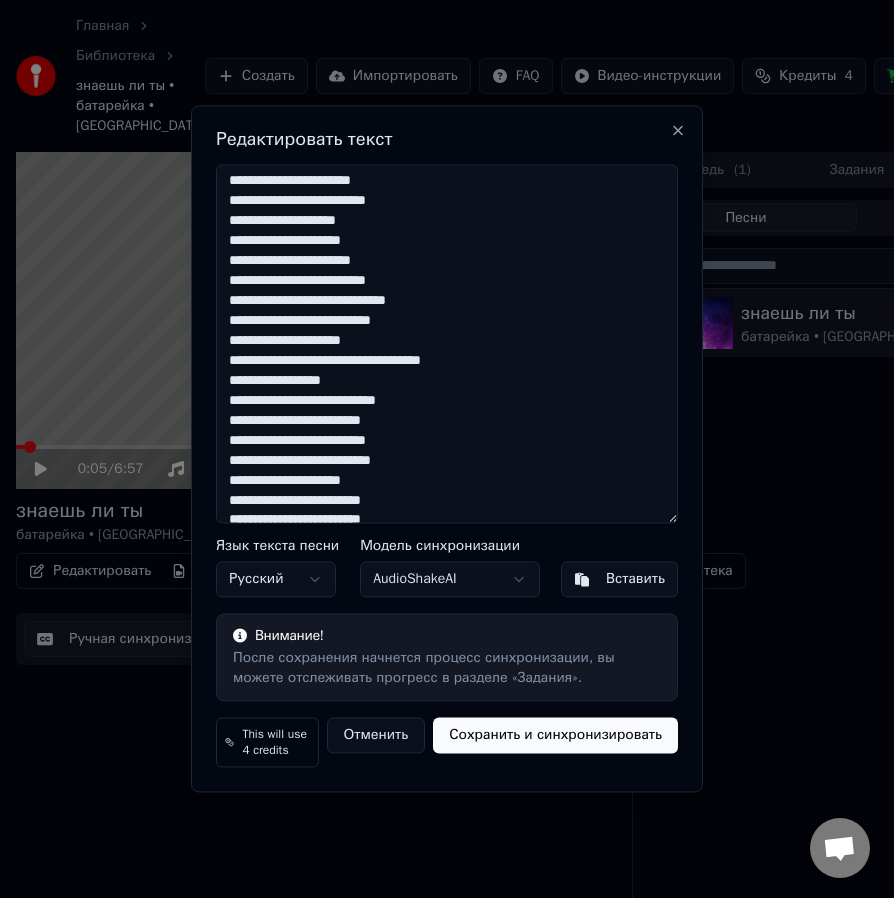 scroll, scrollTop: 325, scrollLeft: 0, axis: vertical 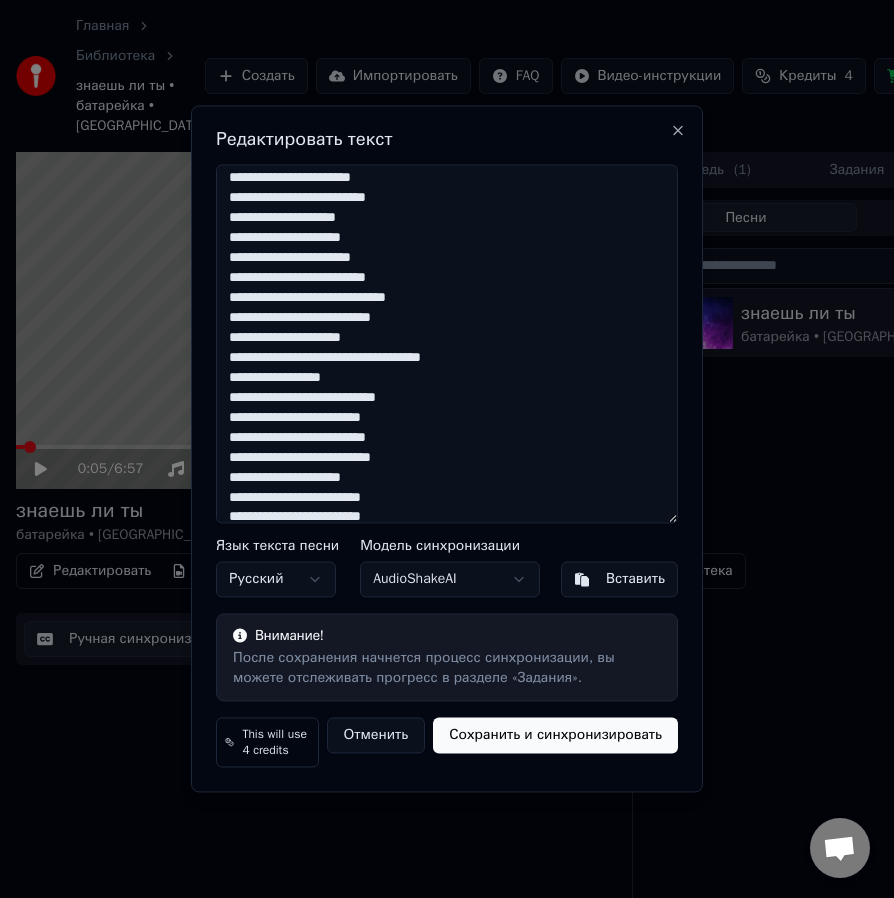 click at bounding box center (447, 343) 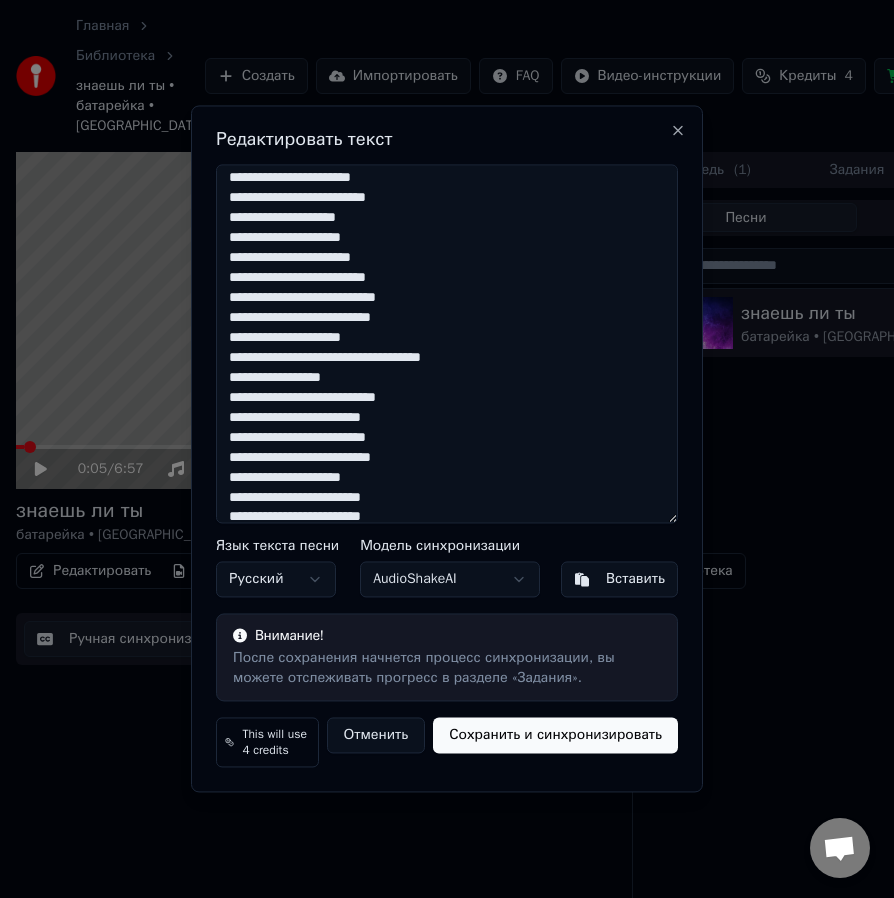 click at bounding box center (447, 343) 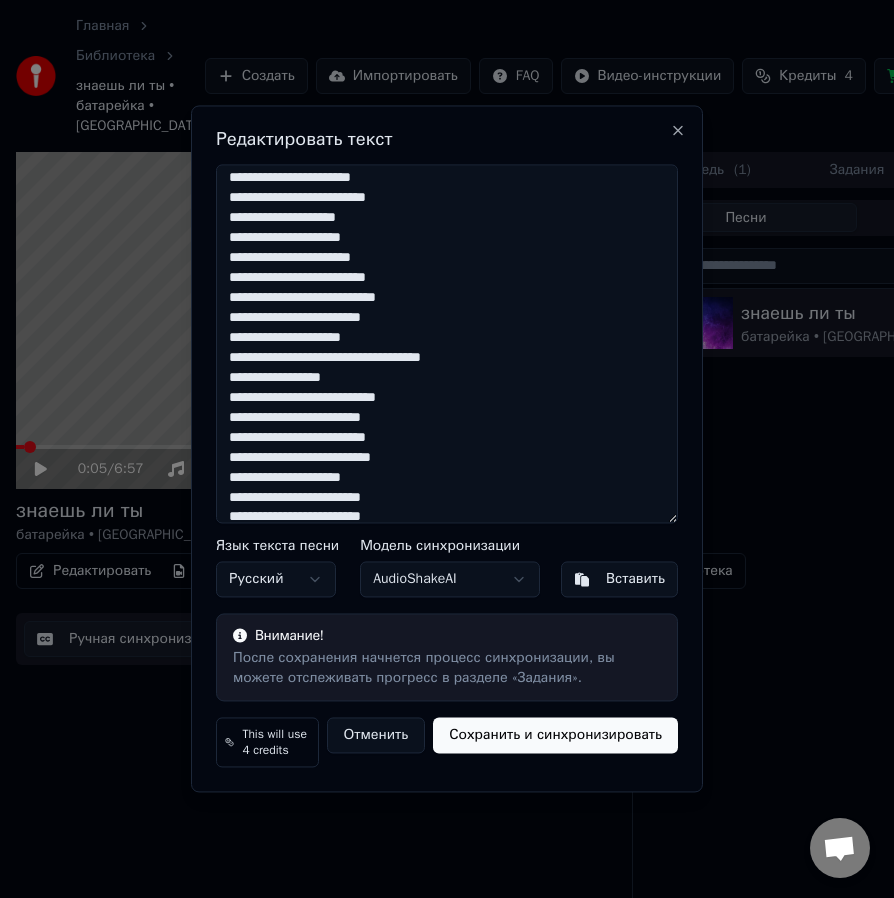 click at bounding box center (447, 343) 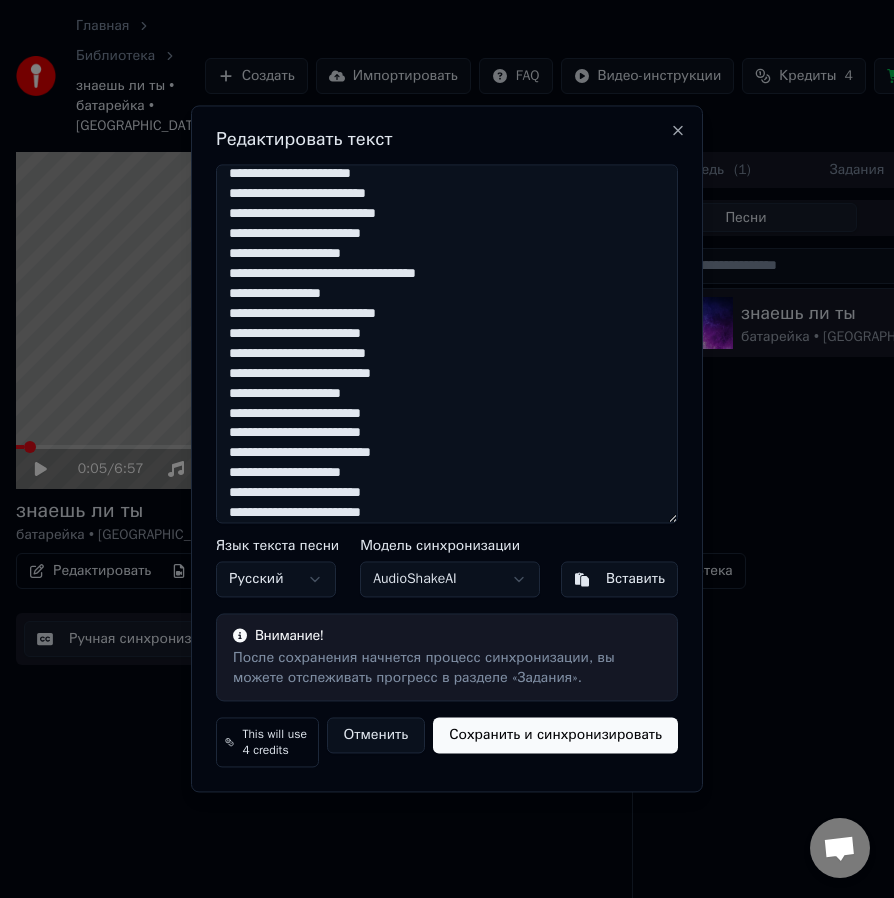 scroll, scrollTop: 413, scrollLeft: 0, axis: vertical 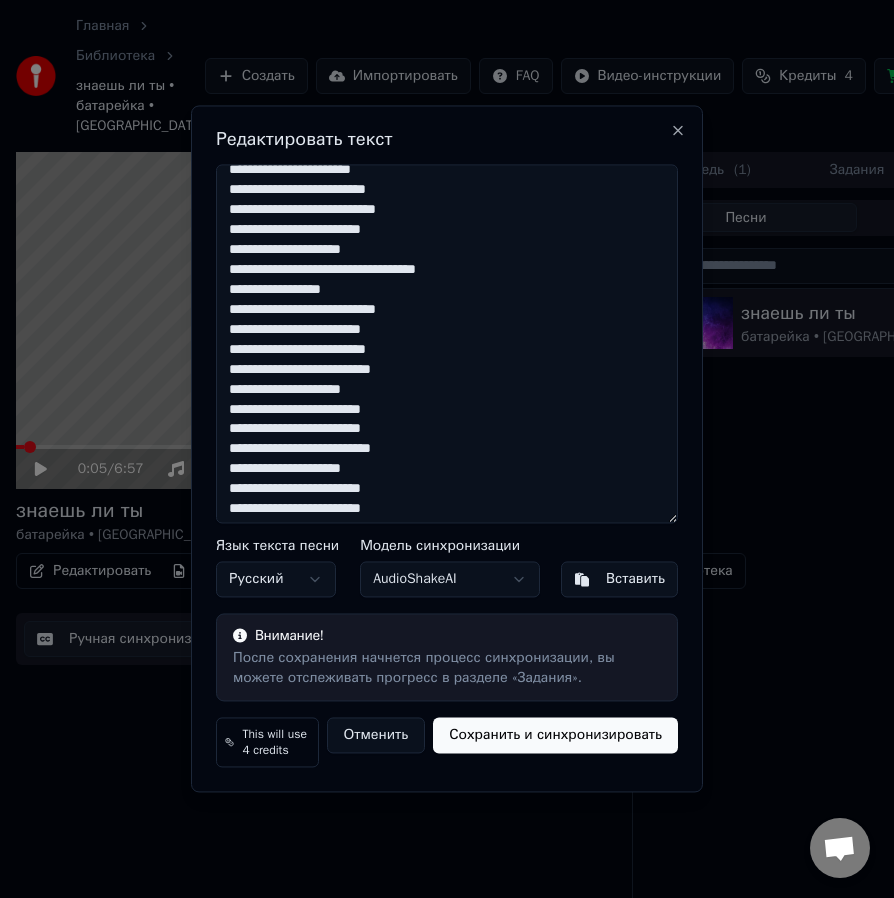click at bounding box center (447, 343) 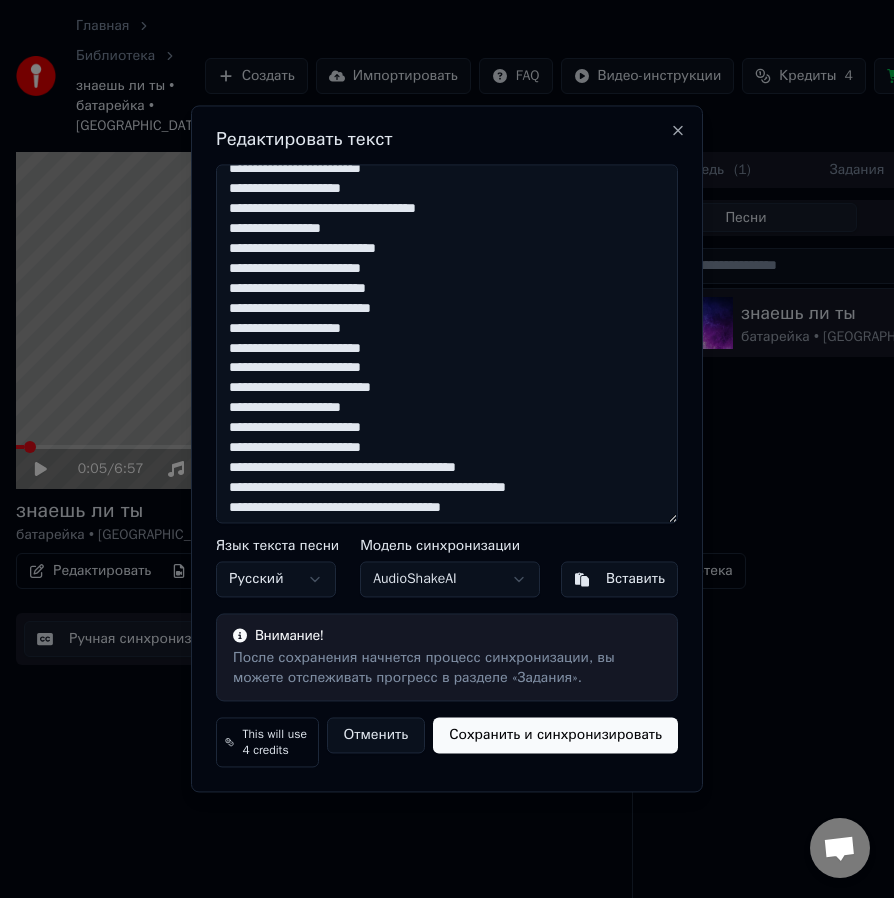 scroll, scrollTop: 475, scrollLeft: 0, axis: vertical 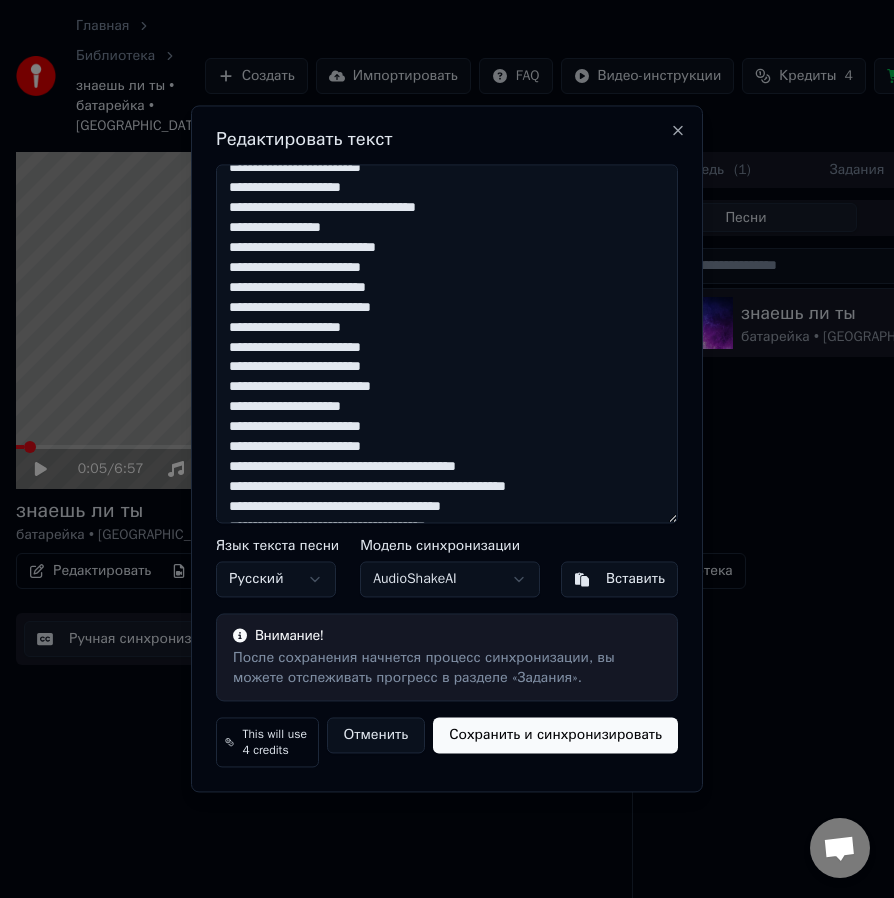 drag, startPoint x: 229, startPoint y: 299, endPoint x: 437, endPoint y: 352, distance: 214.64622 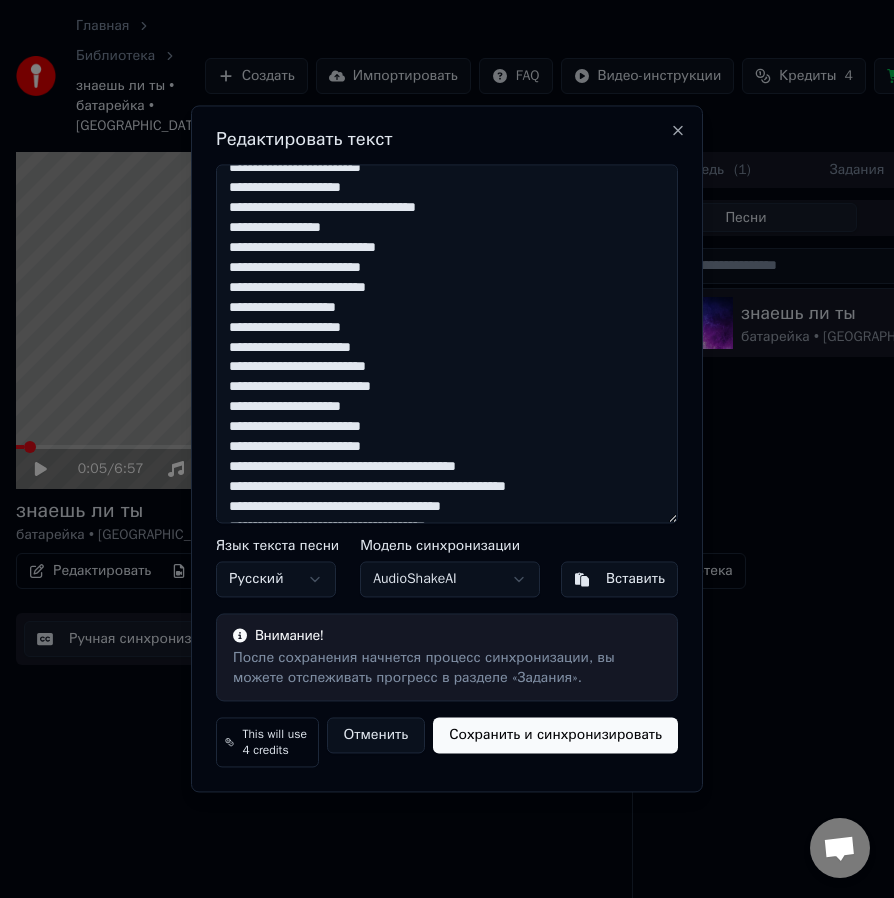 drag, startPoint x: 229, startPoint y: 378, endPoint x: 430, endPoint y: 445, distance: 211.8726 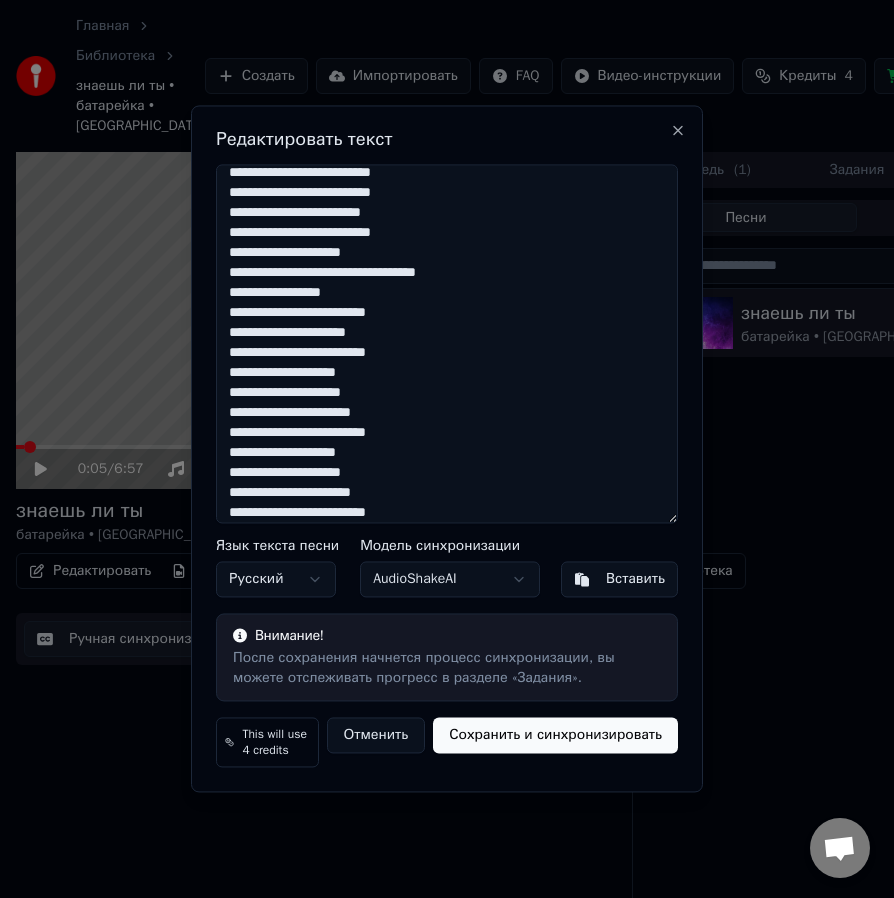 scroll, scrollTop: 90, scrollLeft: 0, axis: vertical 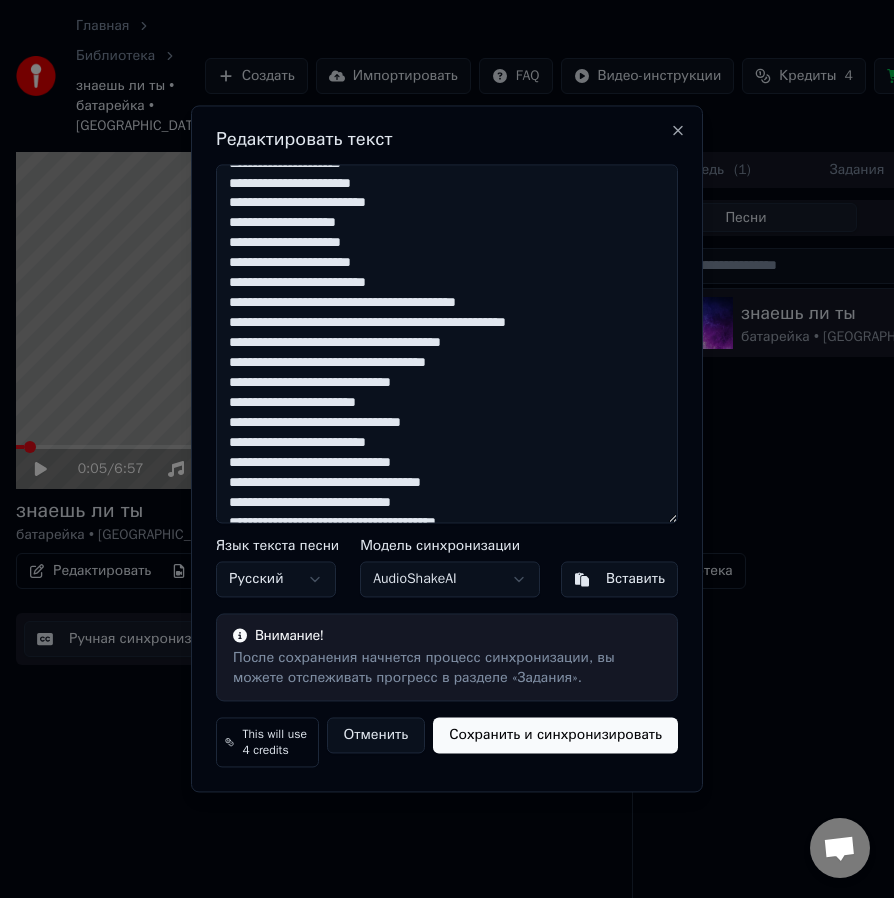click at bounding box center (447, 343) 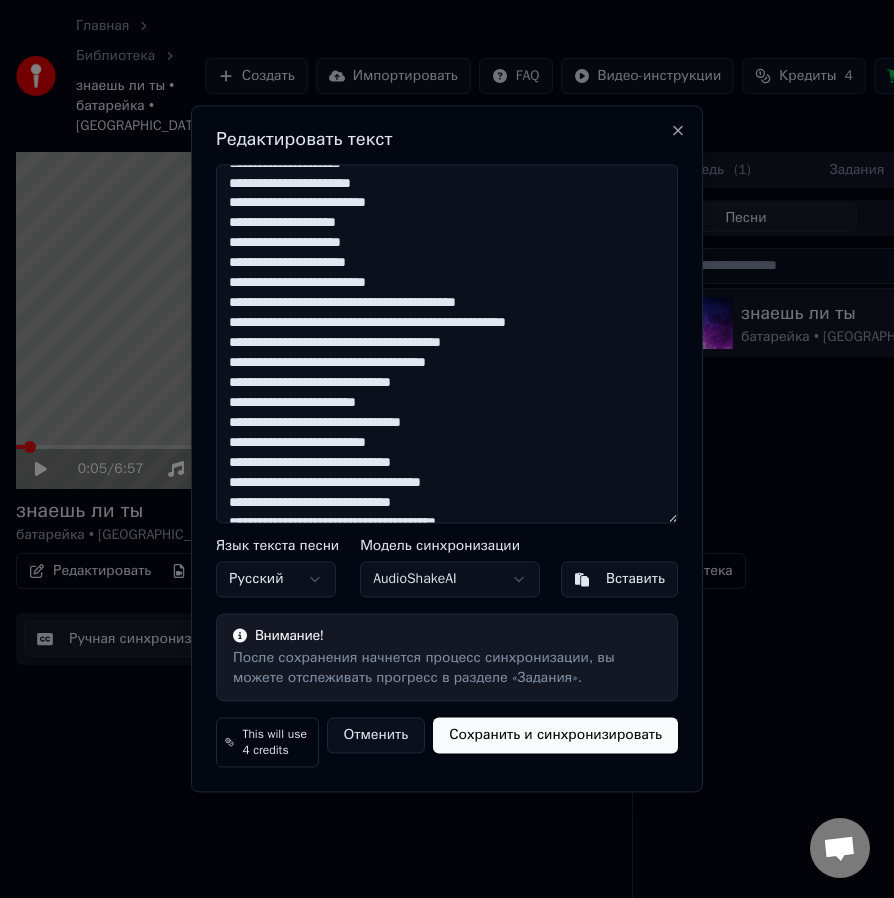 click at bounding box center [447, 343] 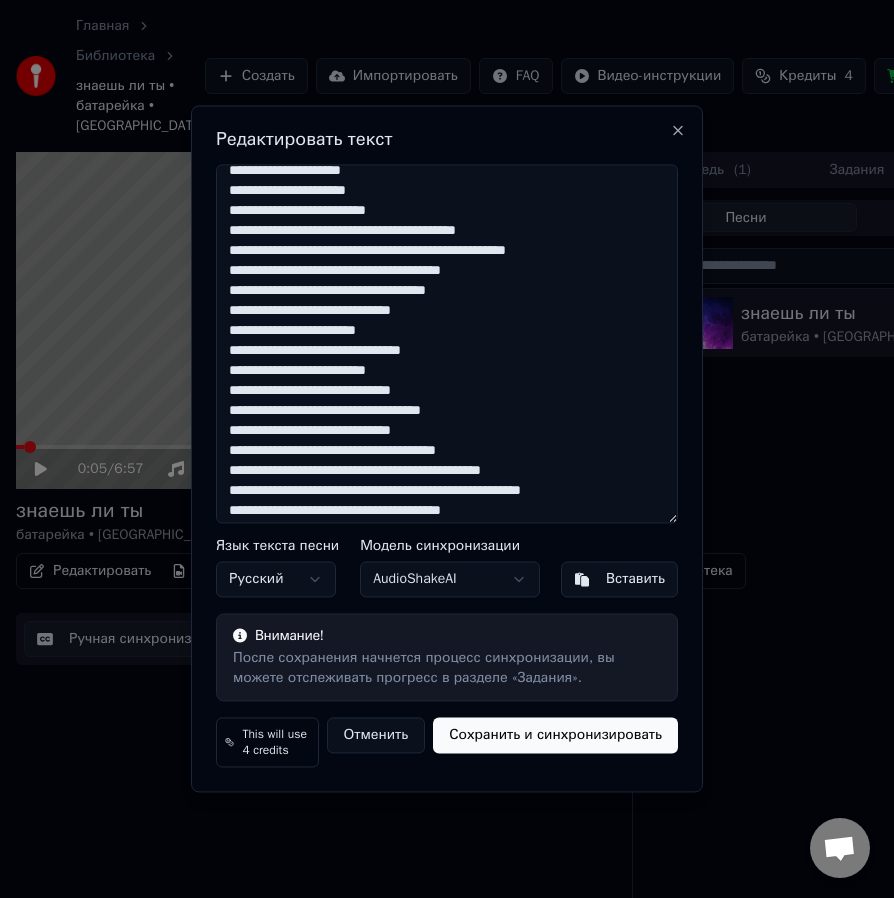 scroll, scrollTop: 746, scrollLeft: 0, axis: vertical 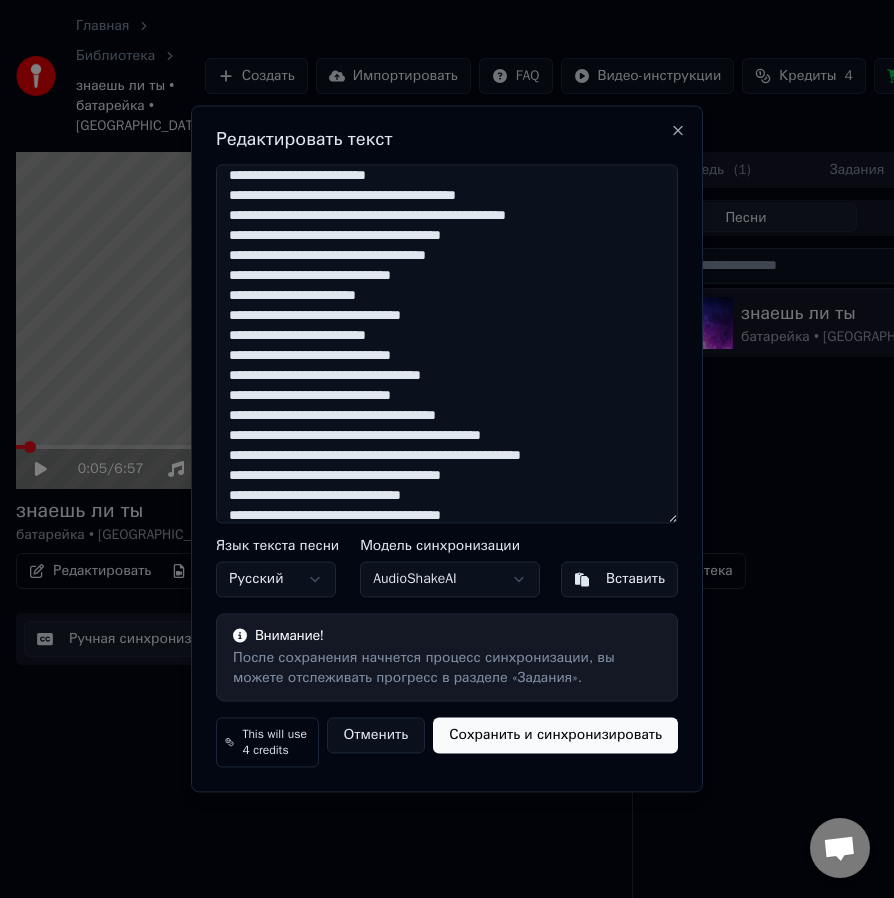 type on "**********" 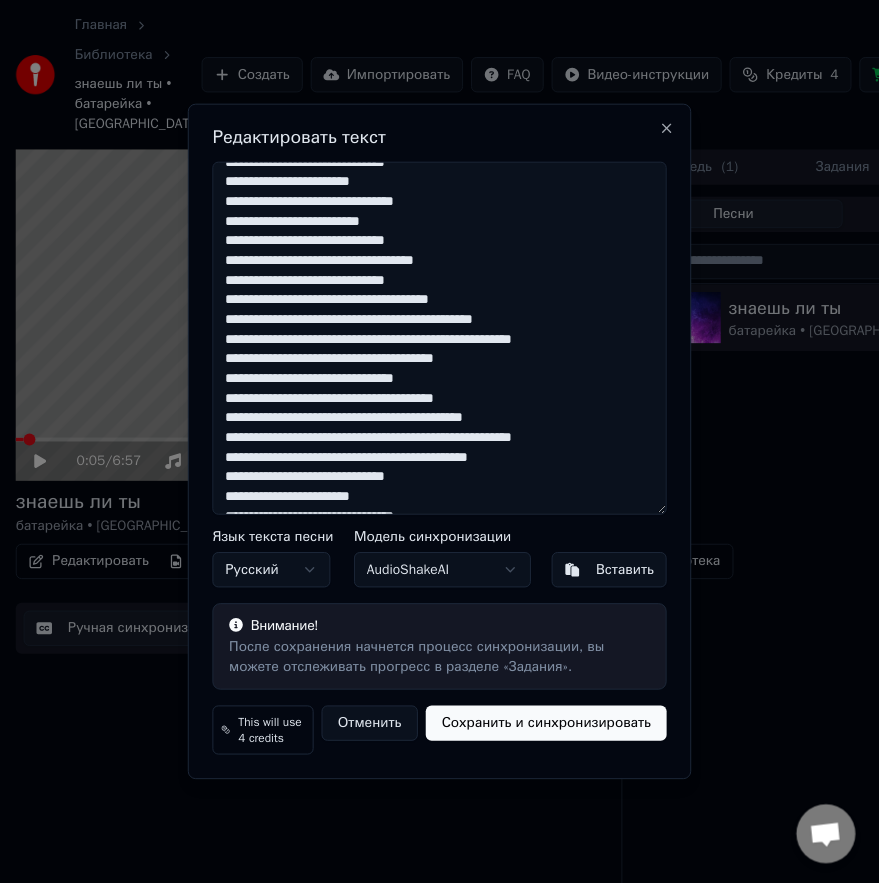 scroll, scrollTop: 858, scrollLeft: 0, axis: vertical 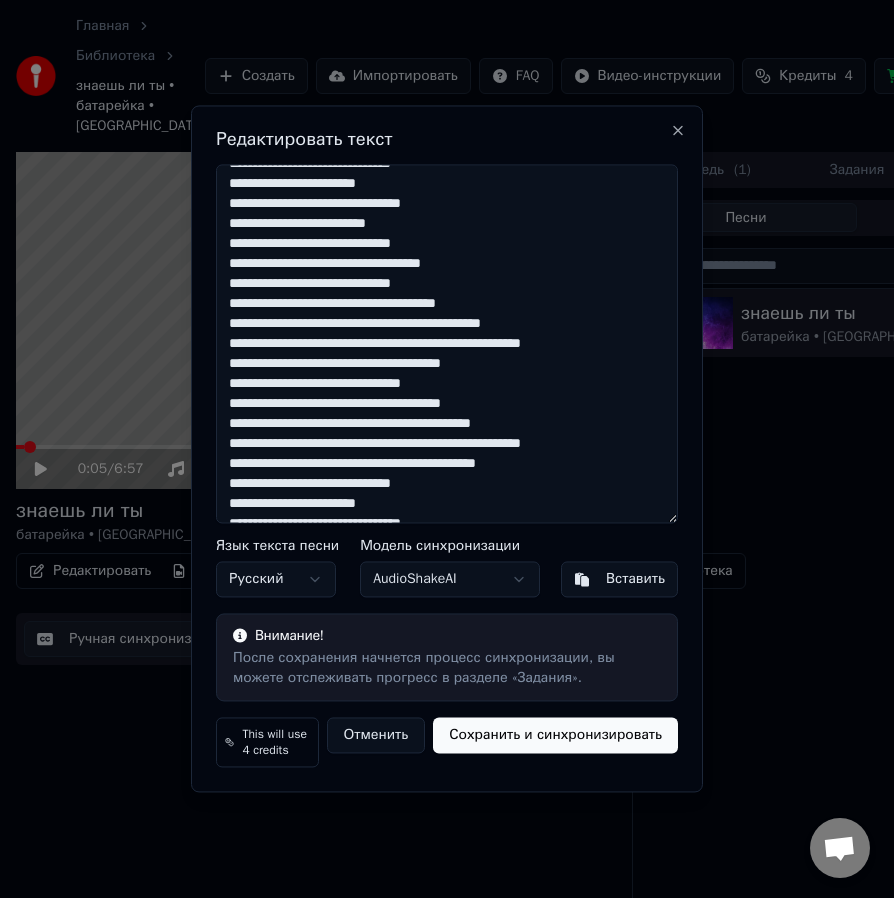 click on "Сохранить и синхронизировать" at bounding box center (555, 736) 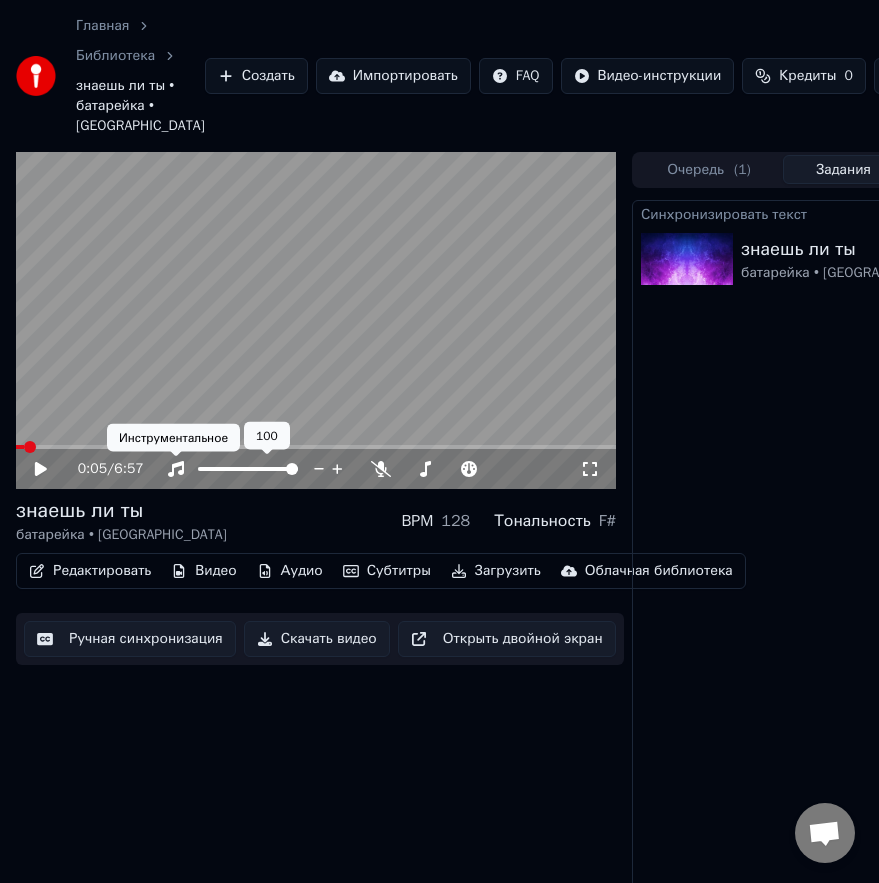 click on "Инструментальное Инструментальное" at bounding box center (173, 438) 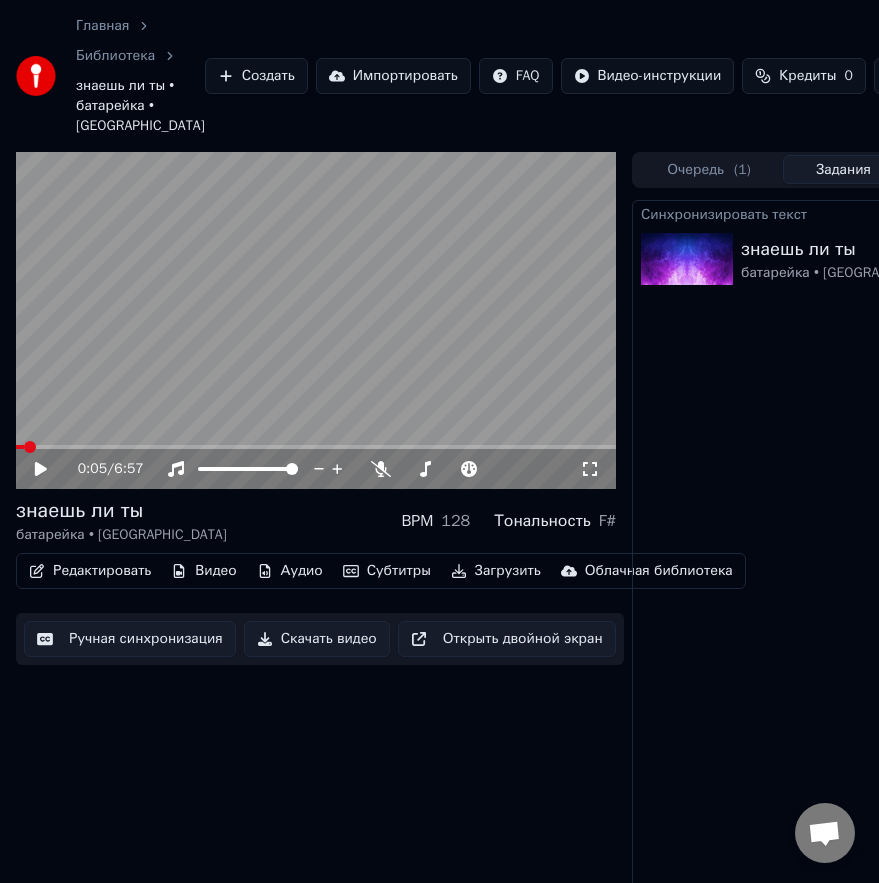 click at bounding box center (316, 321) 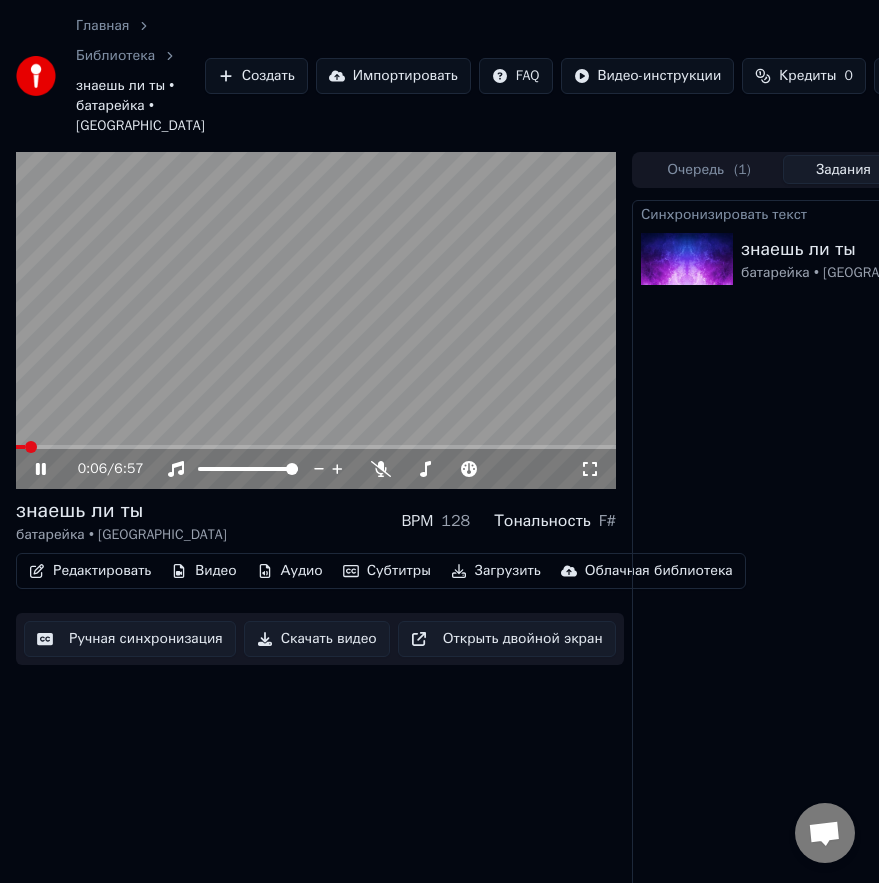 click at bounding box center (316, 321) 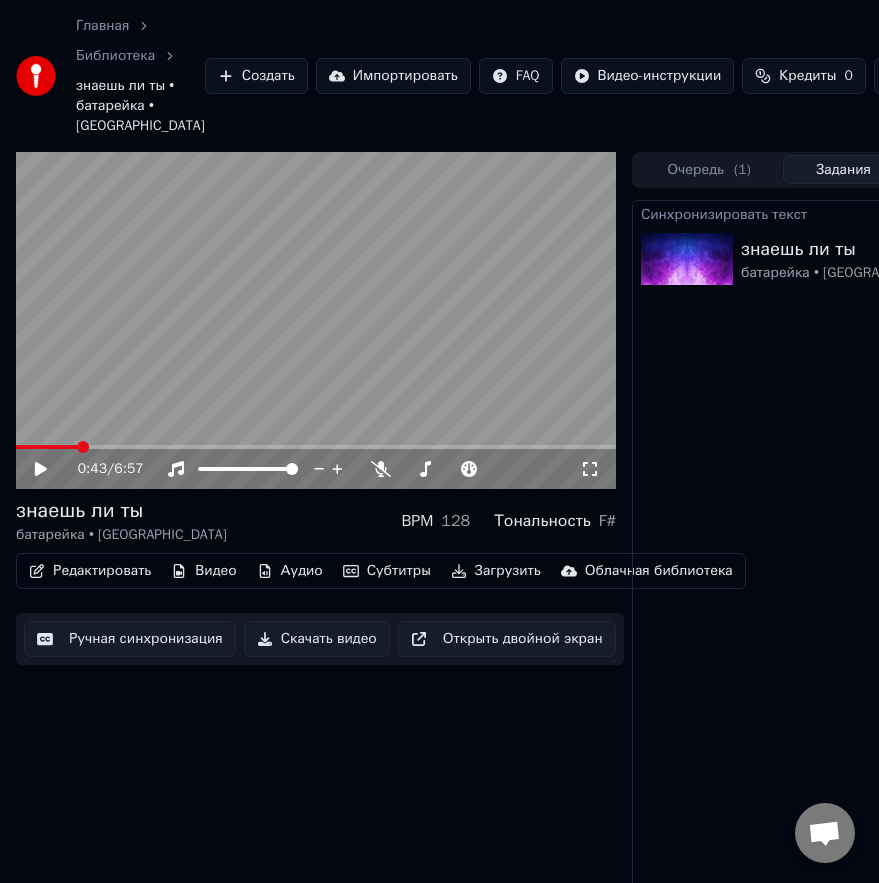 click at bounding box center (83, 447) 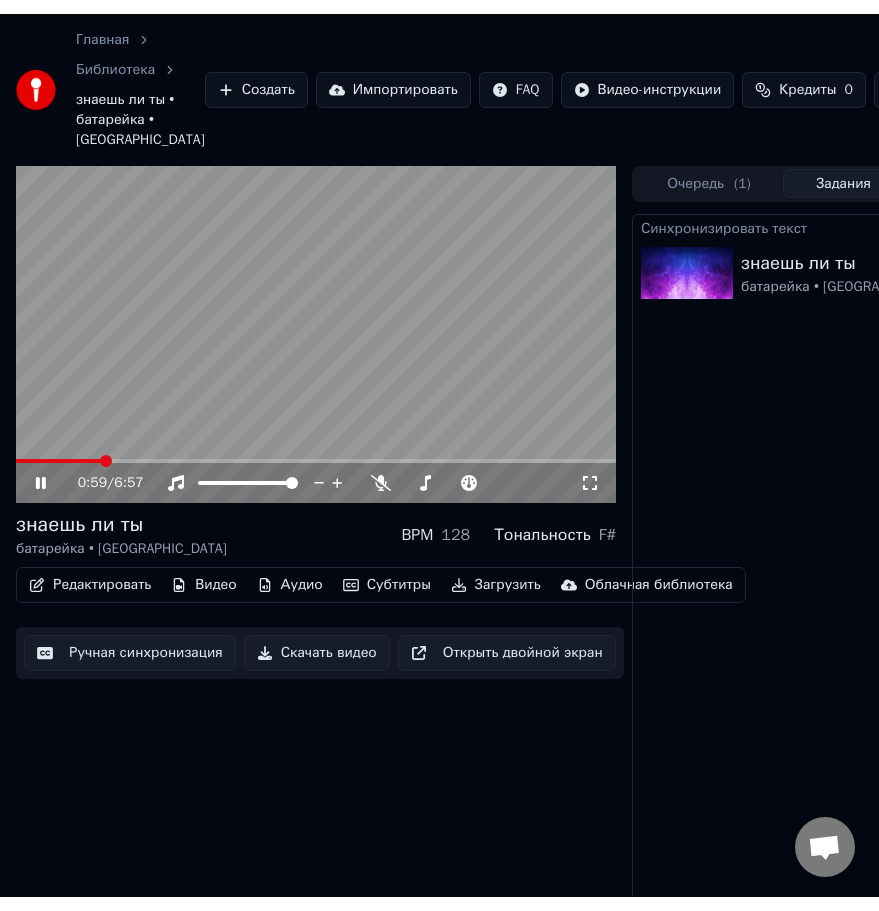 scroll, scrollTop: 2, scrollLeft: 0, axis: vertical 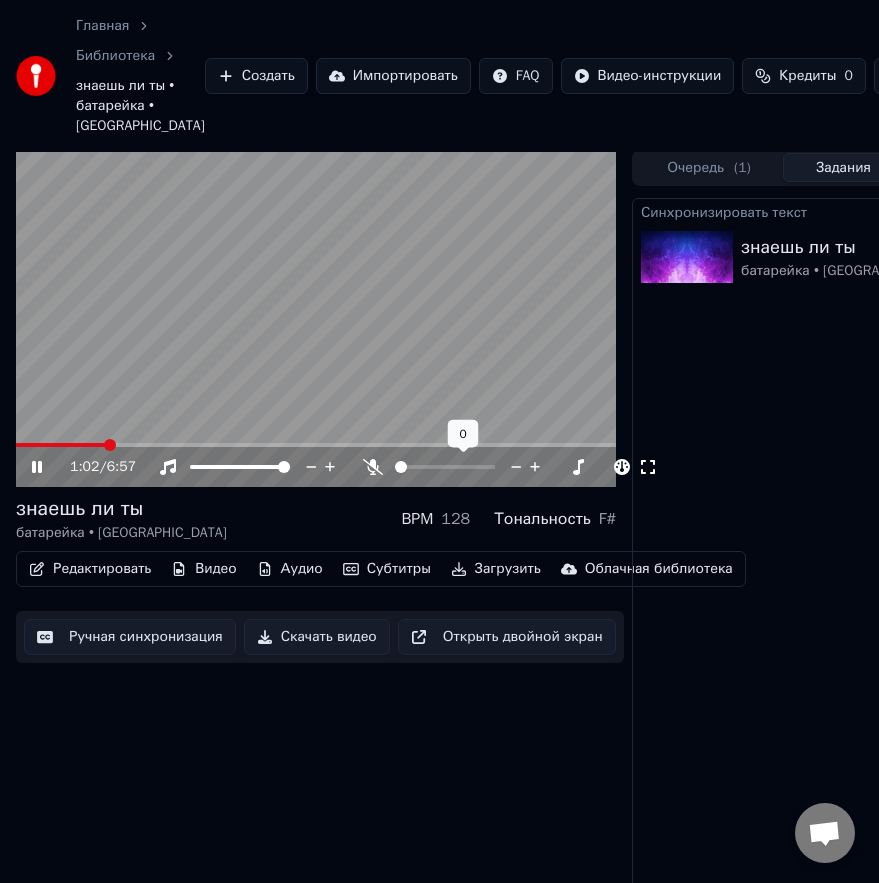 click at bounding box center [463, 467] 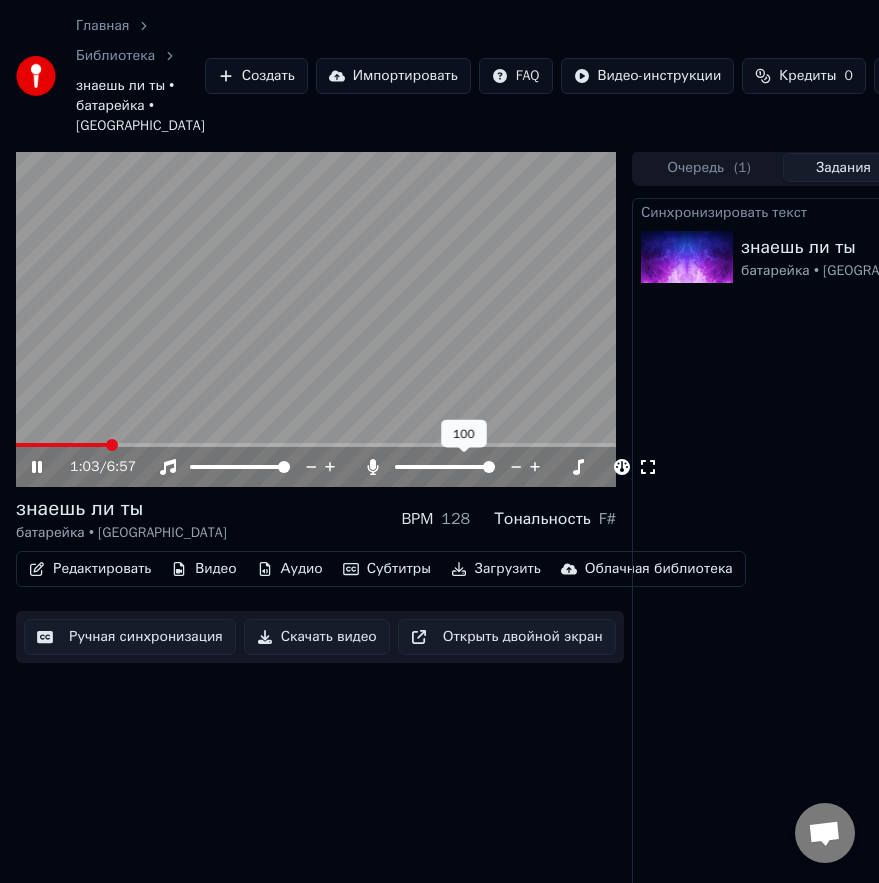 click at bounding box center [445, 467] 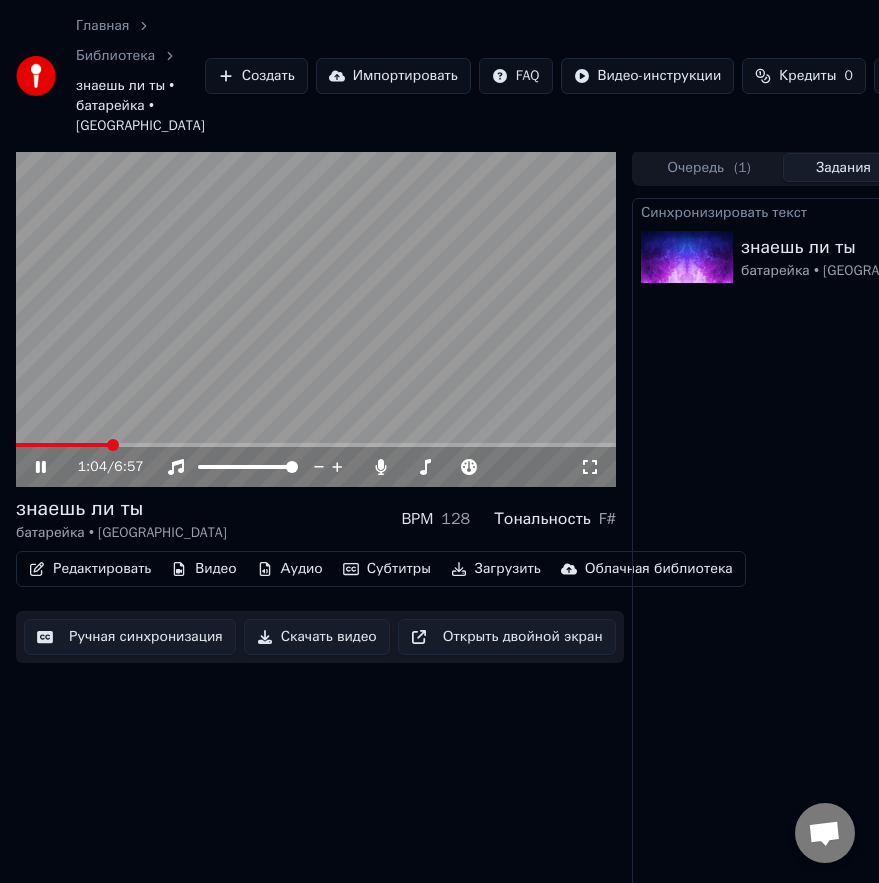 click on "1:04  /  6:57 знаешь ли ты батарейка • хали BPM 128 Тональность F# Редактировать Видео Аудио Субтитры Загрузить Облачная библиотека Ручная синхронизация Скачать видео Открыть двойной экран" at bounding box center (316, 549) 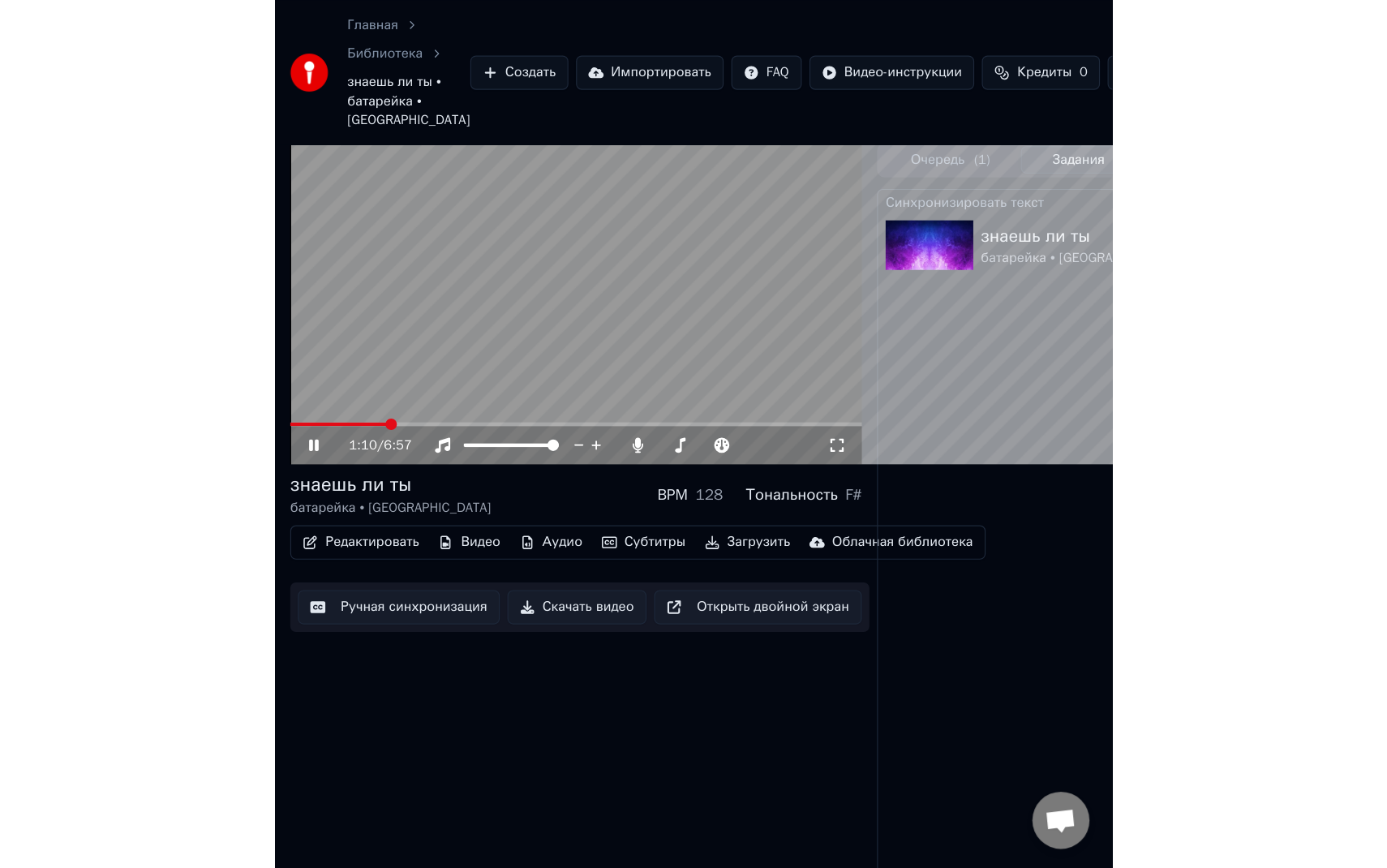 scroll, scrollTop: 0, scrollLeft: 0, axis: both 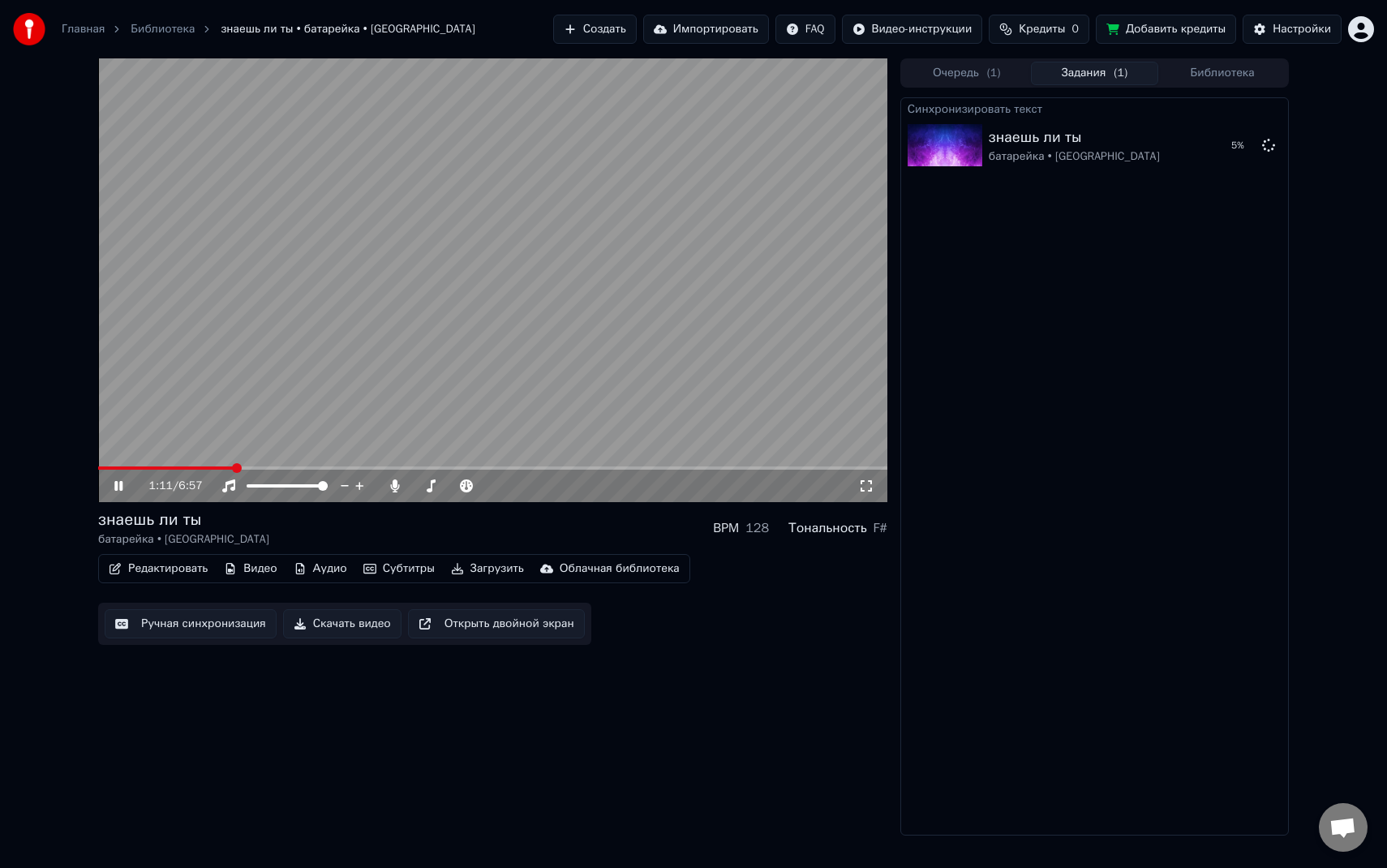 click at bounding box center (492, 280) 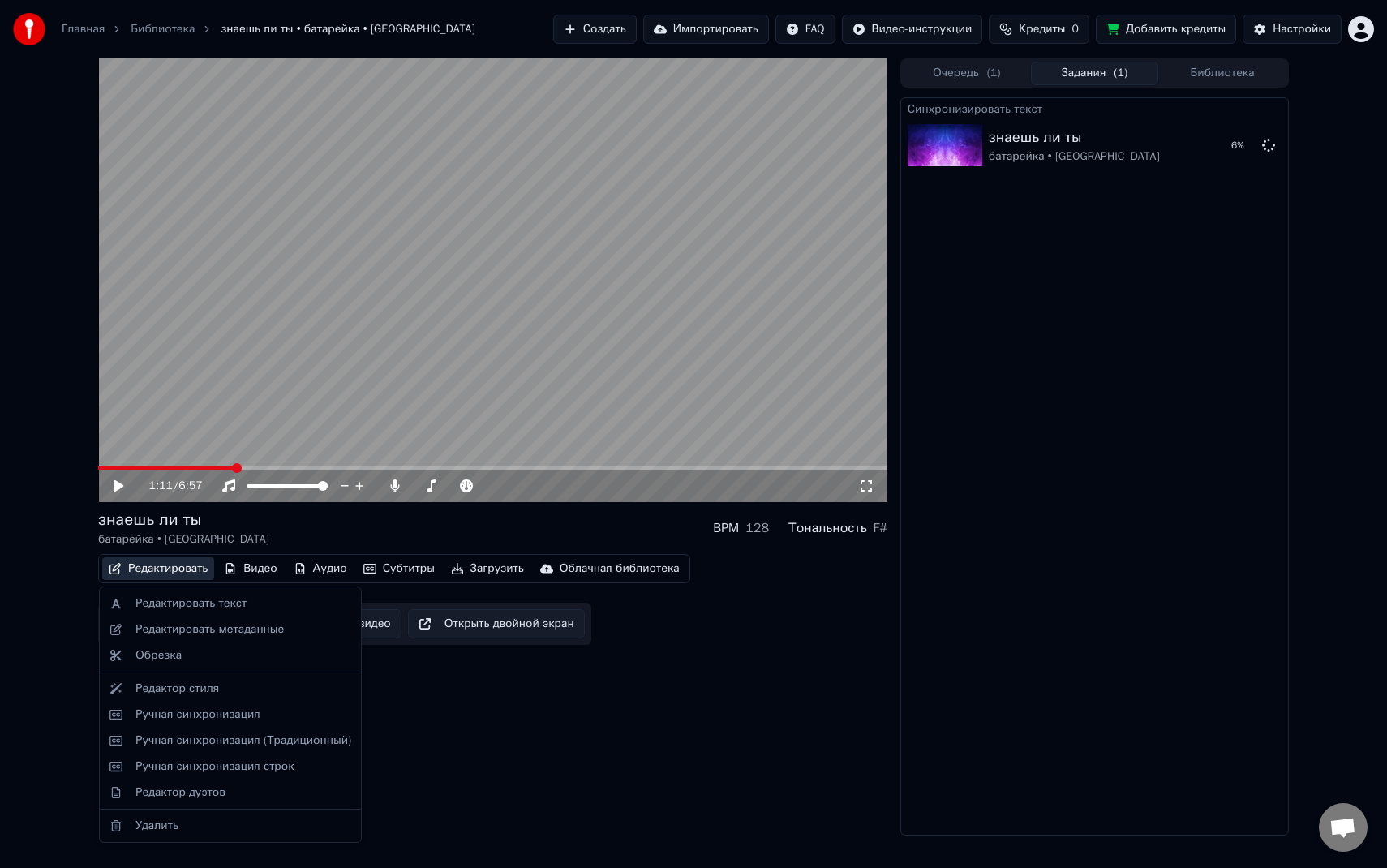 click on "Редактировать" at bounding box center (158, 569) 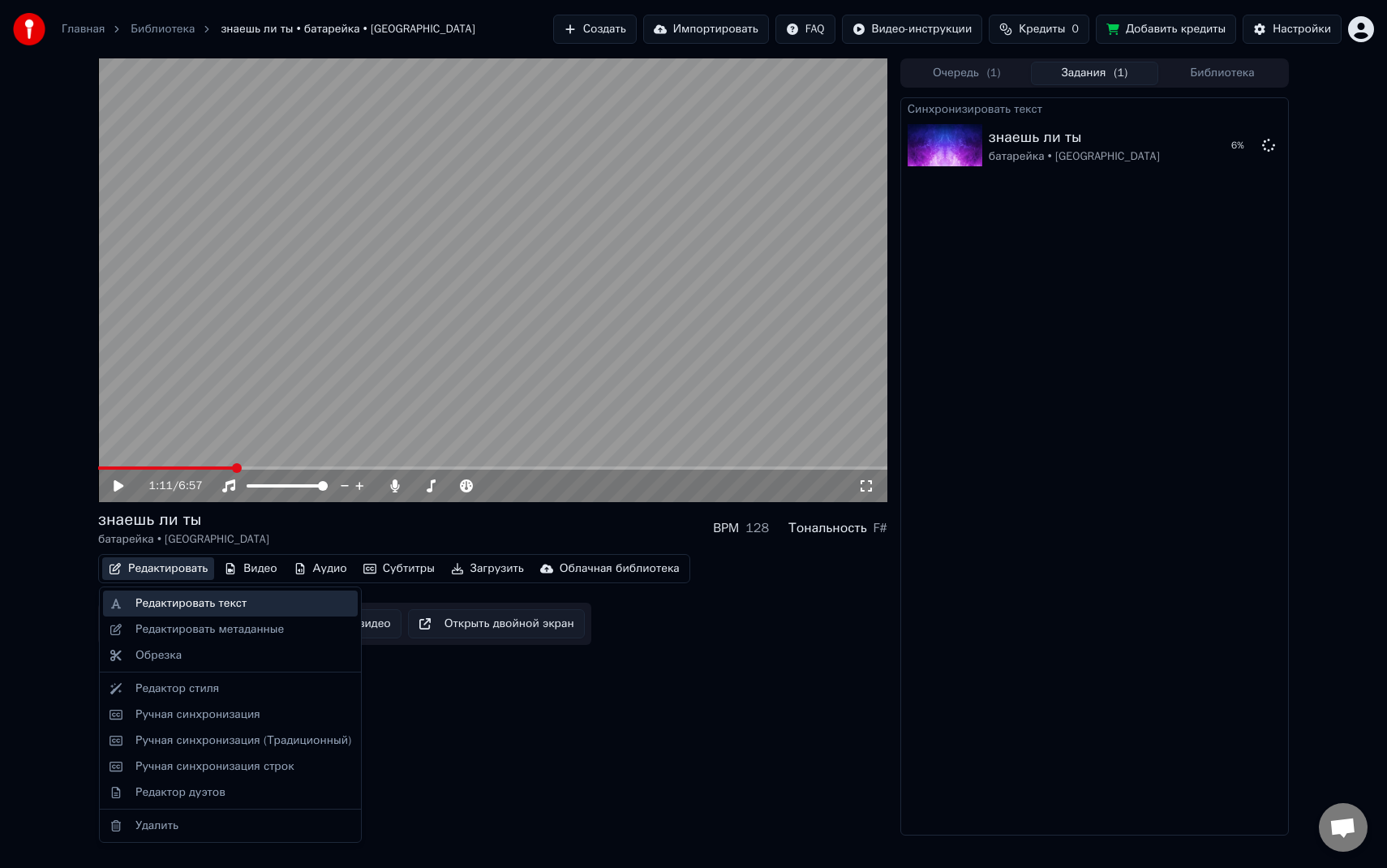 click on "Редактировать текст" at bounding box center (191, 604) 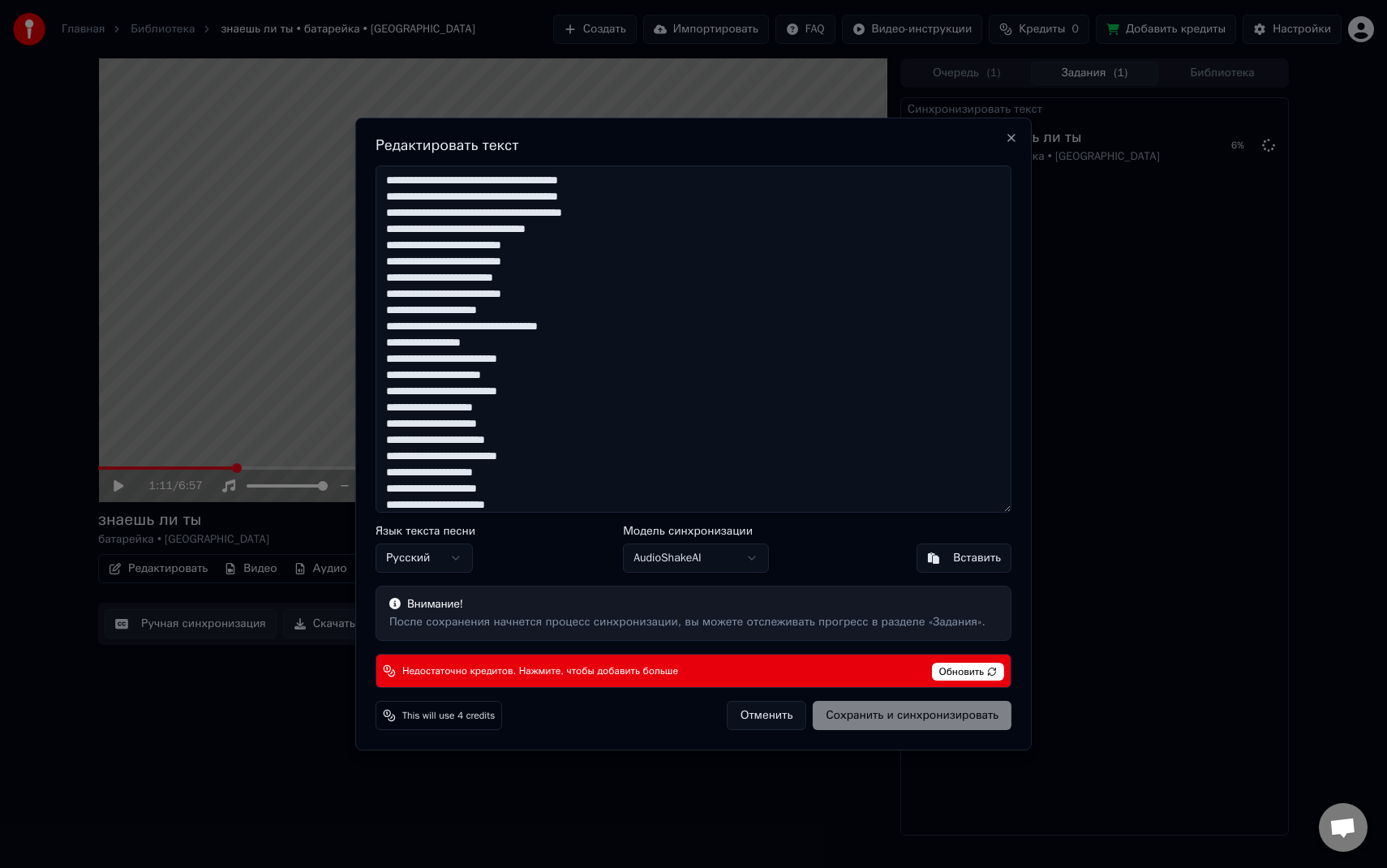 click at bounding box center [694, 339] 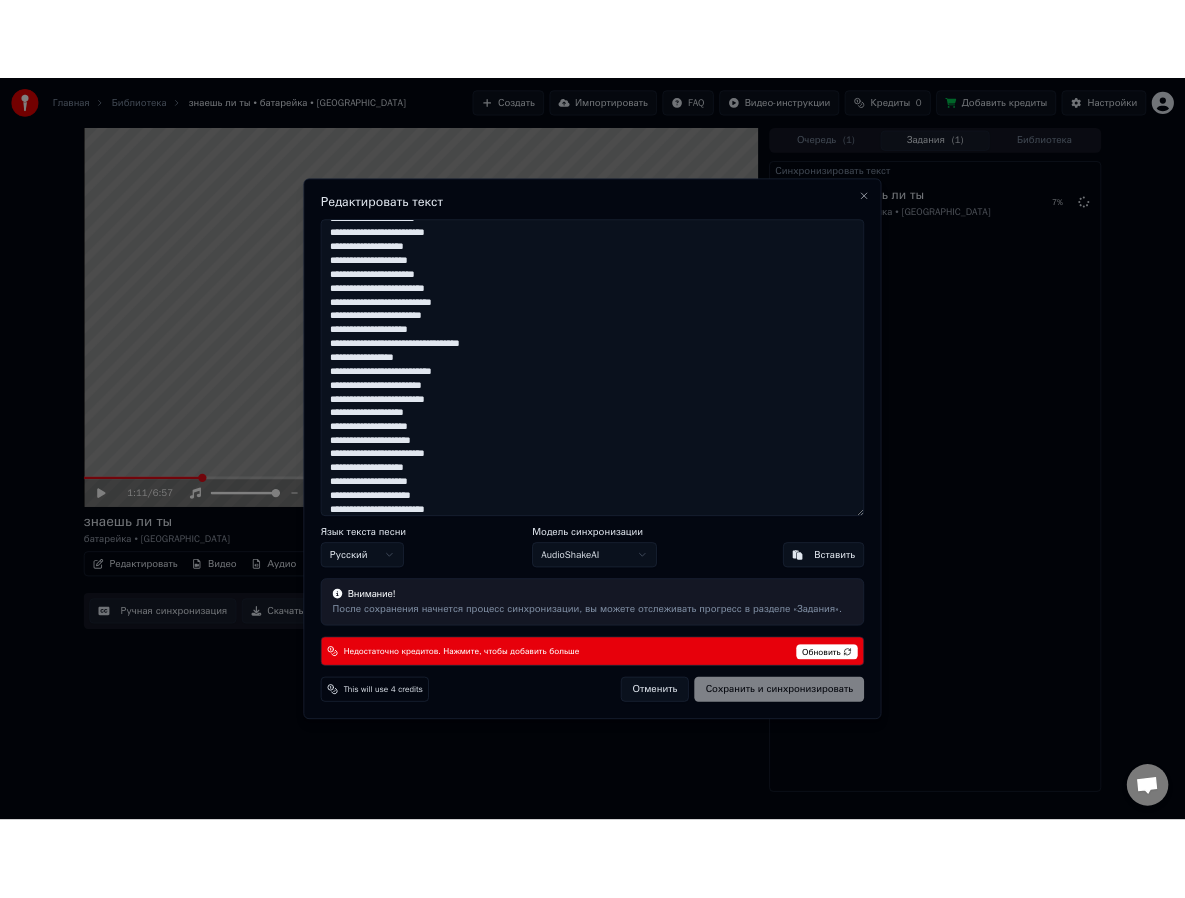 scroll, scrollTop: 1149, scrollLeft: 0, axis: vertical 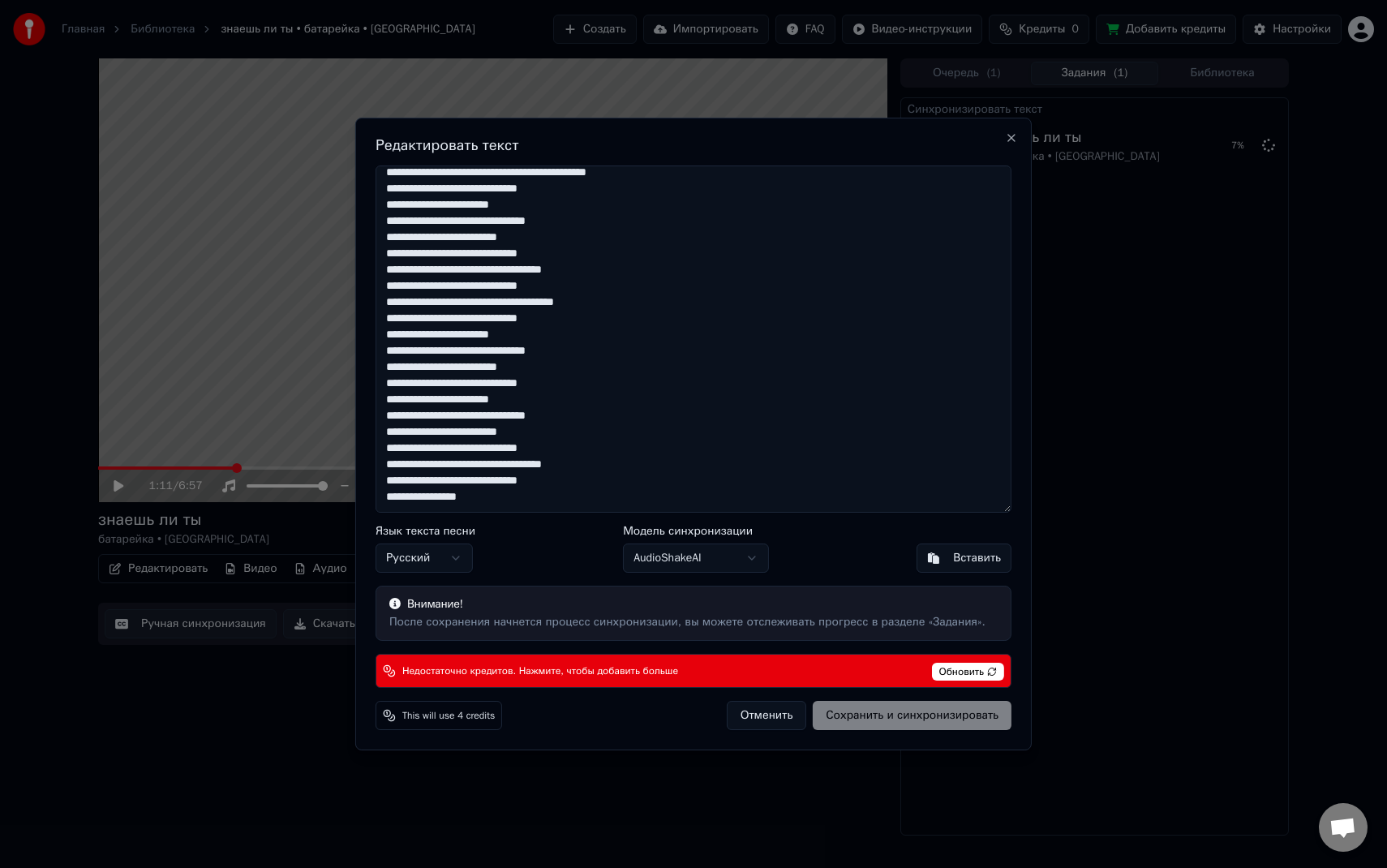 drag, startPoint x: 388, startPoint y: 180, endPoint x: 566, endPoint y: 702, distance: 551.5143 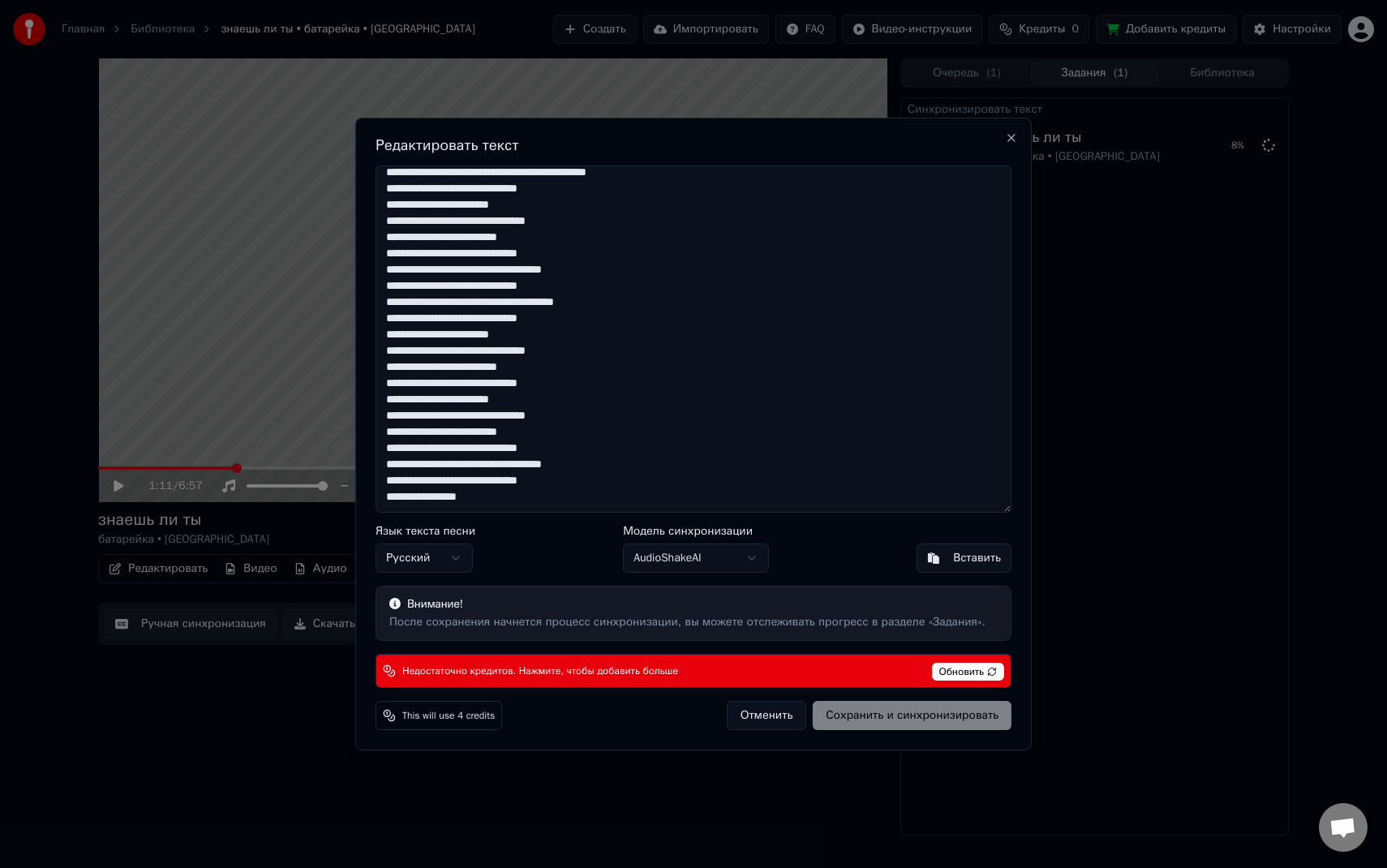 click on "Отменить" at bounding box center (766, 715) 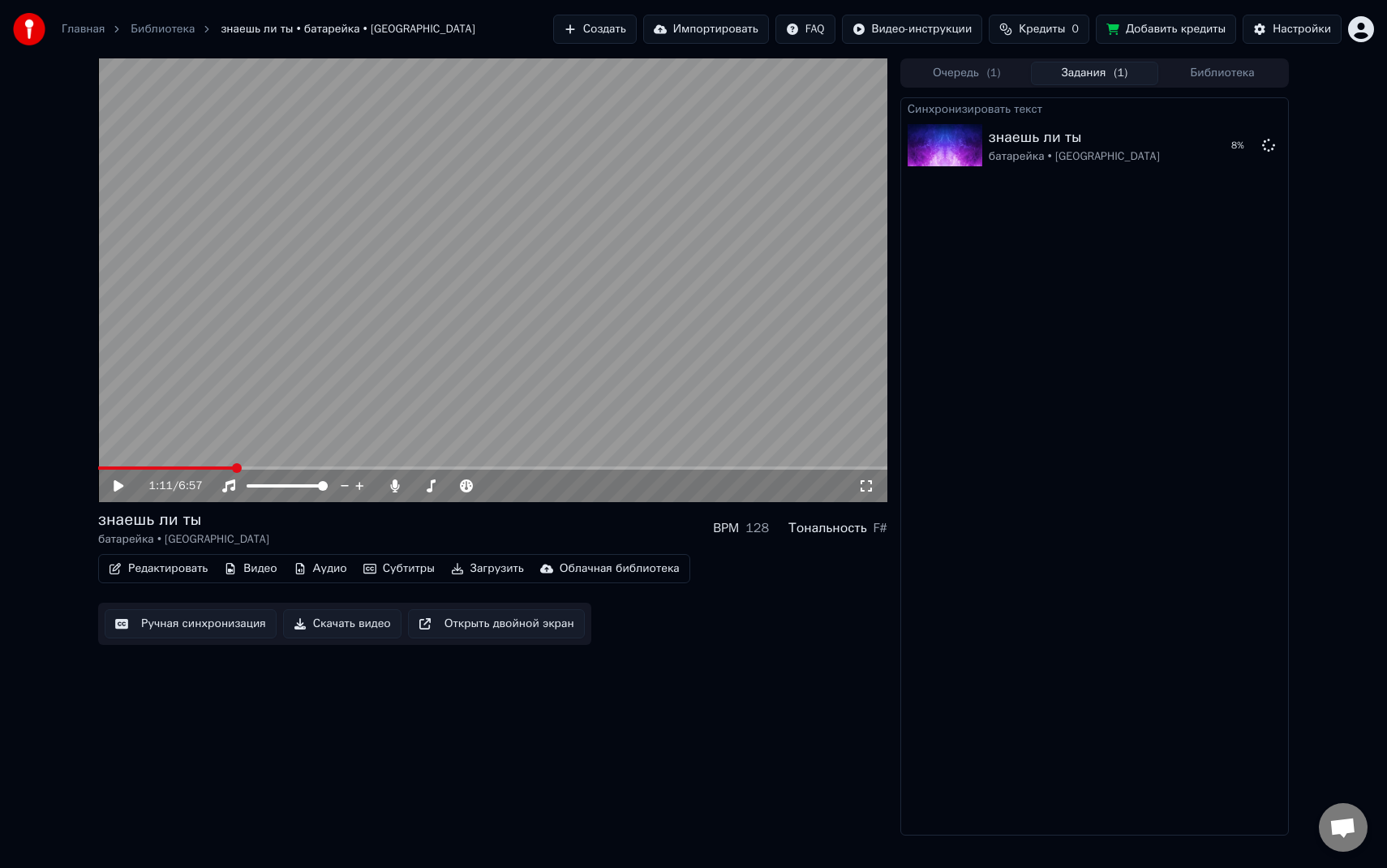 click on "Редактировать Видео Аудио Субтитры Загрузить Облачная библиотека Ручная синхронизация Скачать видео Открыть двойной экран" at bounding box center [492, 599] 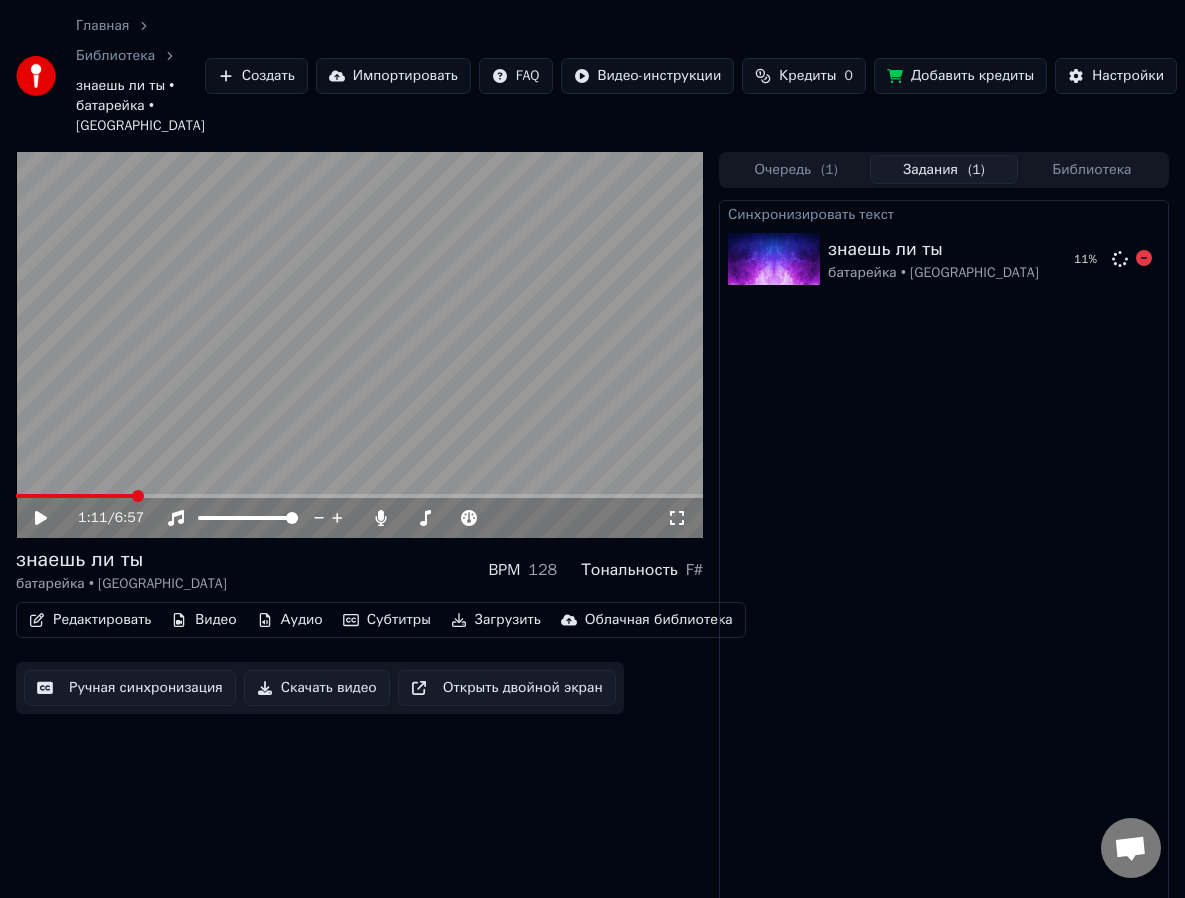 click on "Синхронизировать текст" at bounding box center (944, 213) 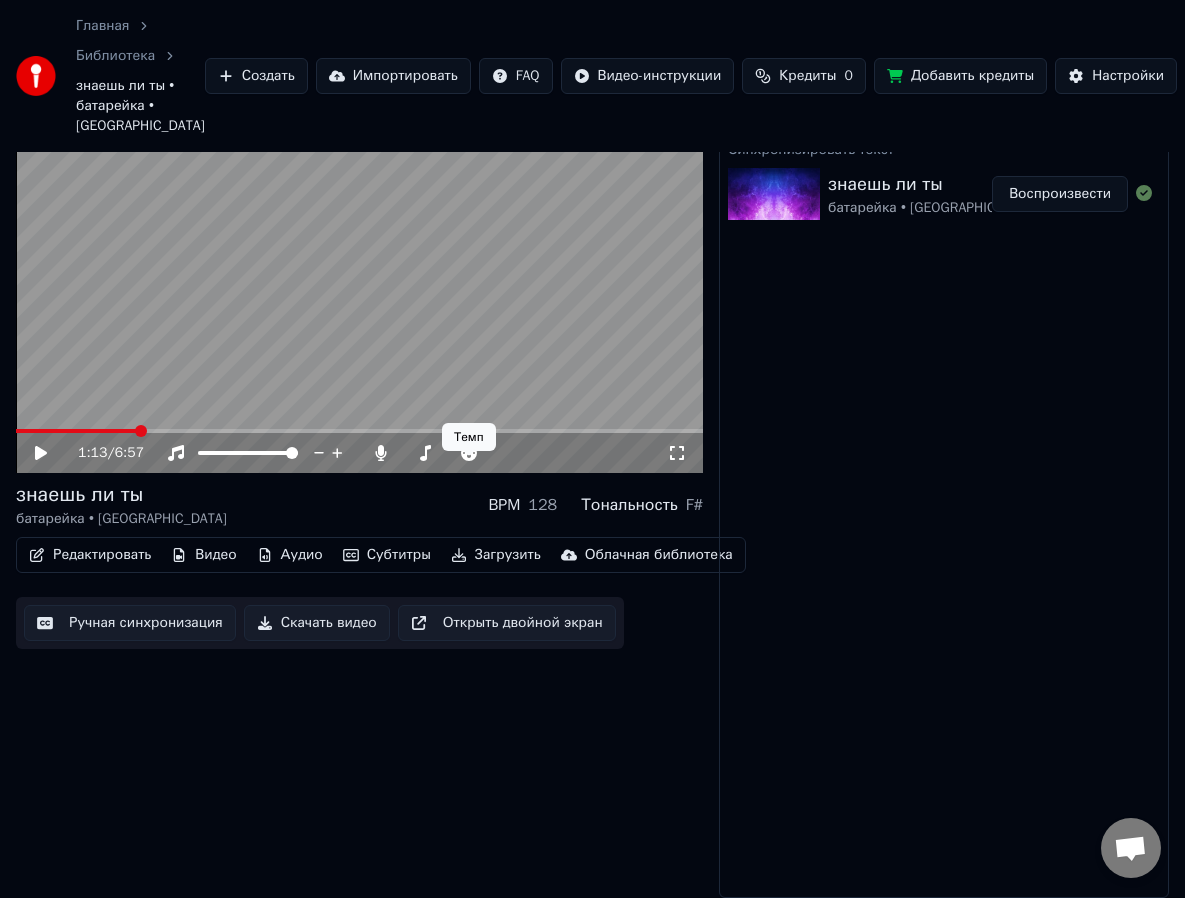 scroll, scrollTop: 0, scrollLeft: 0, axis: both 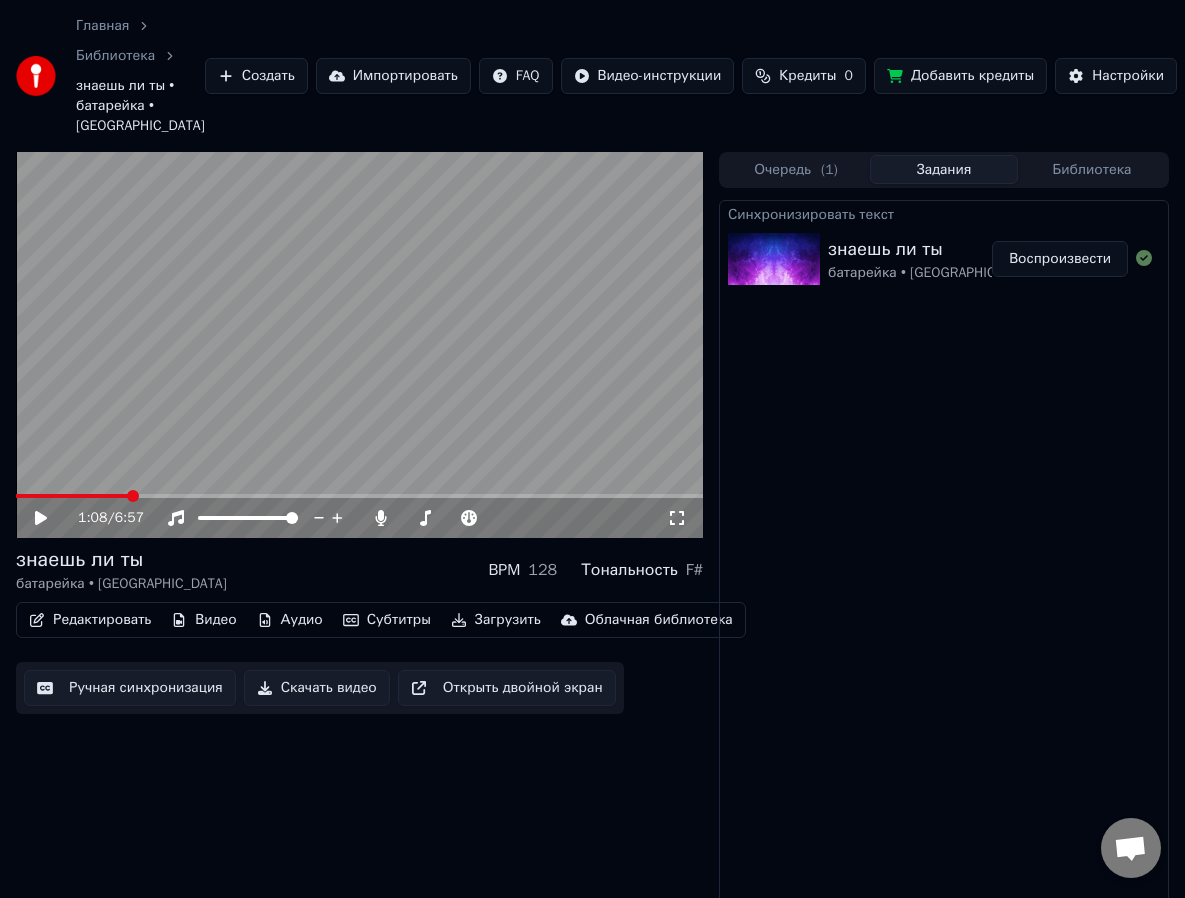 drag, startPoint x: 76, startPoint y: 491, endPoint x: 44, endPoint y: 489, distance: 32.06244 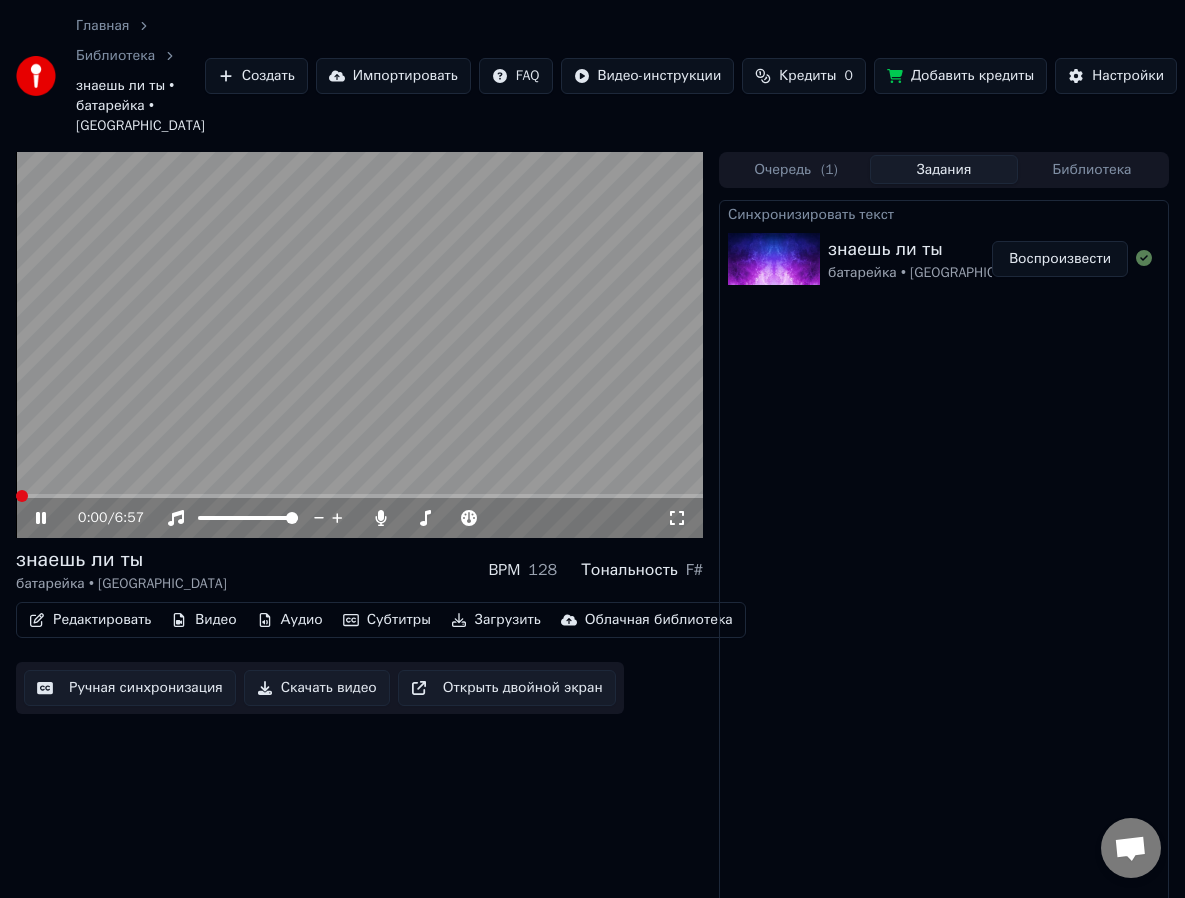 click at bounding box center [16, 496] 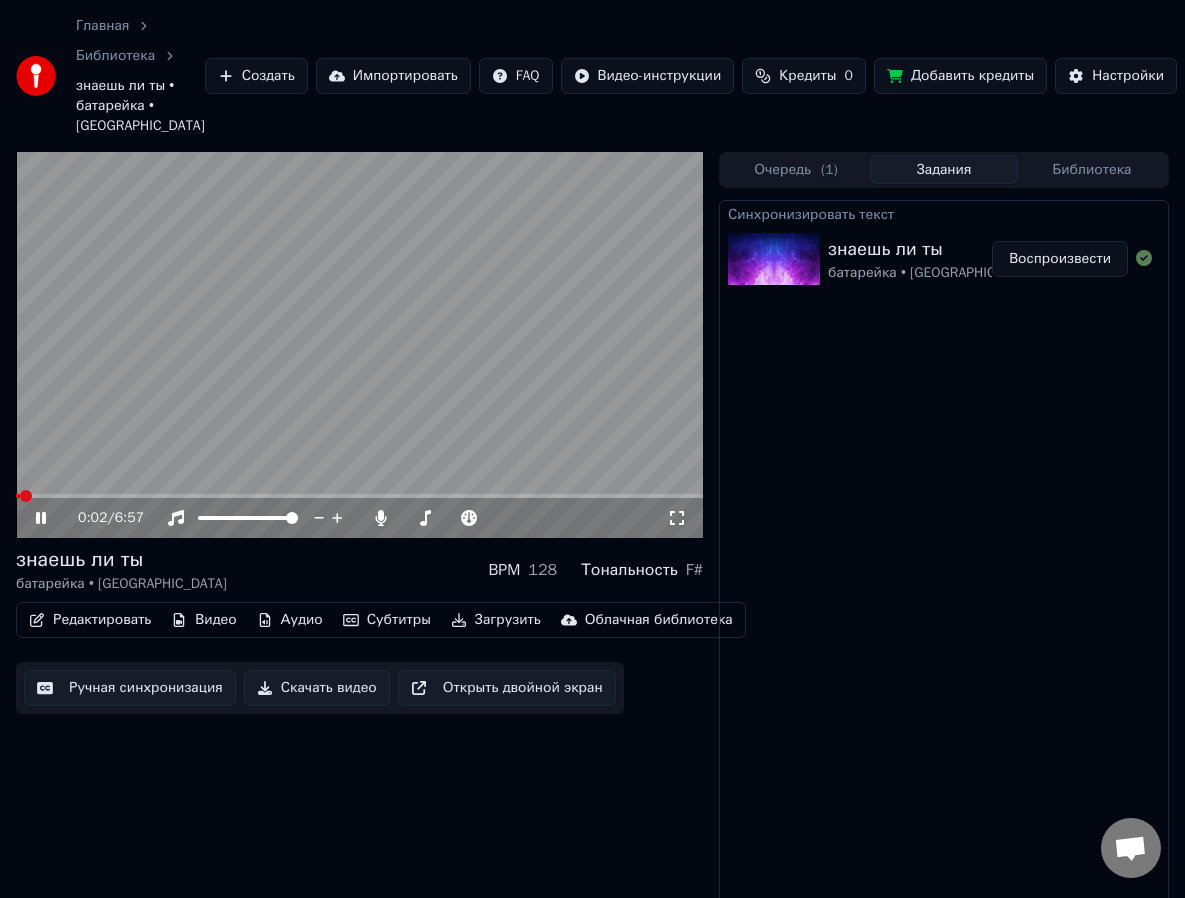 click at bounding box center [359, 345] 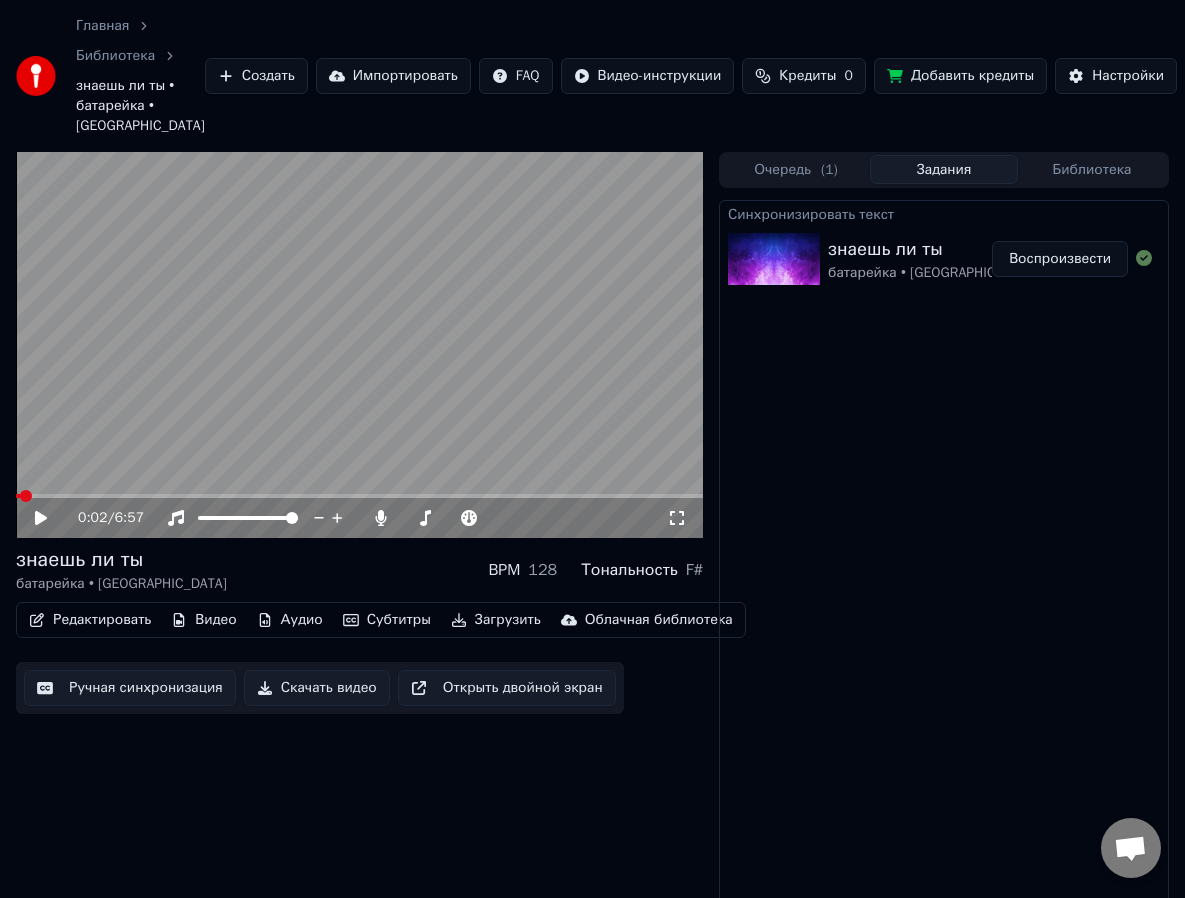 click on "Скачать видео" at bounding box center (317, 688) 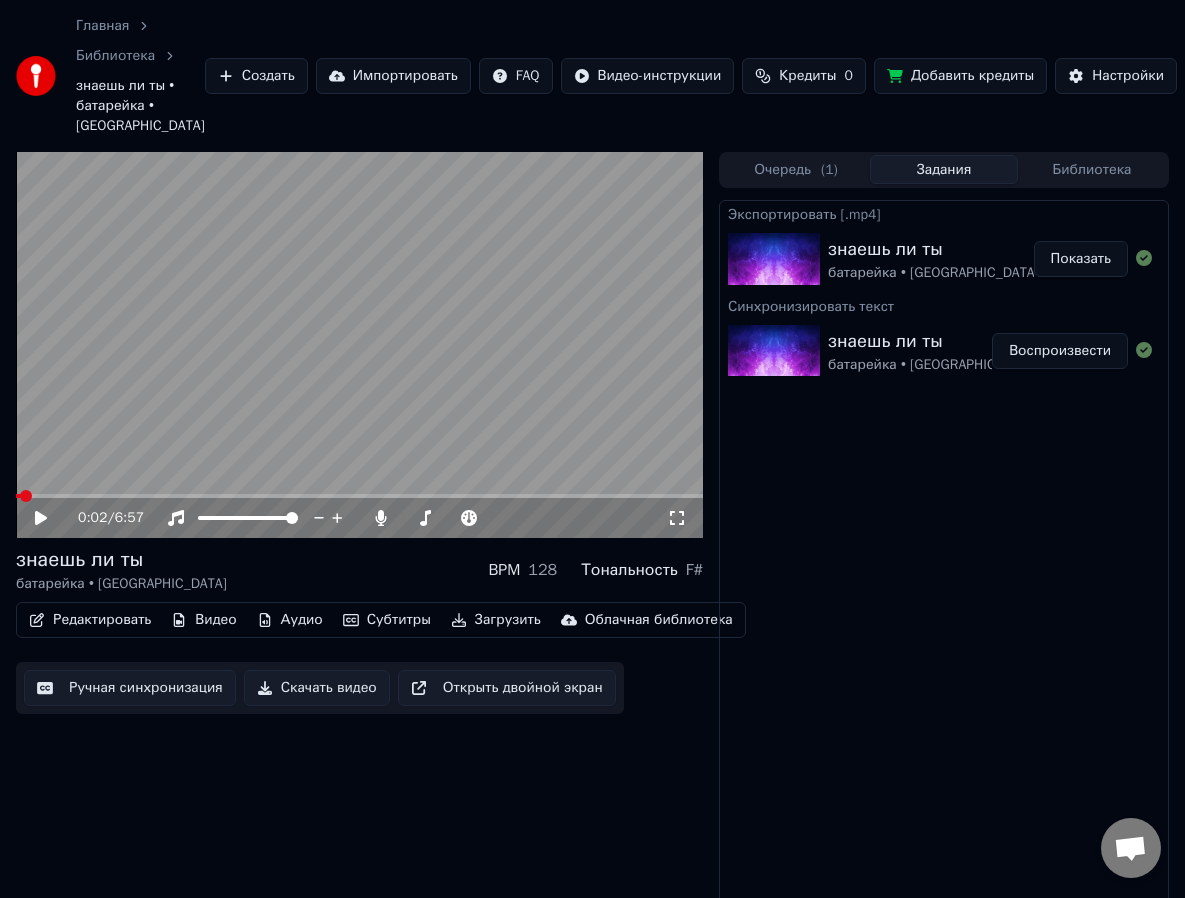 click on "Показать" at bounding box center [1081, 259] 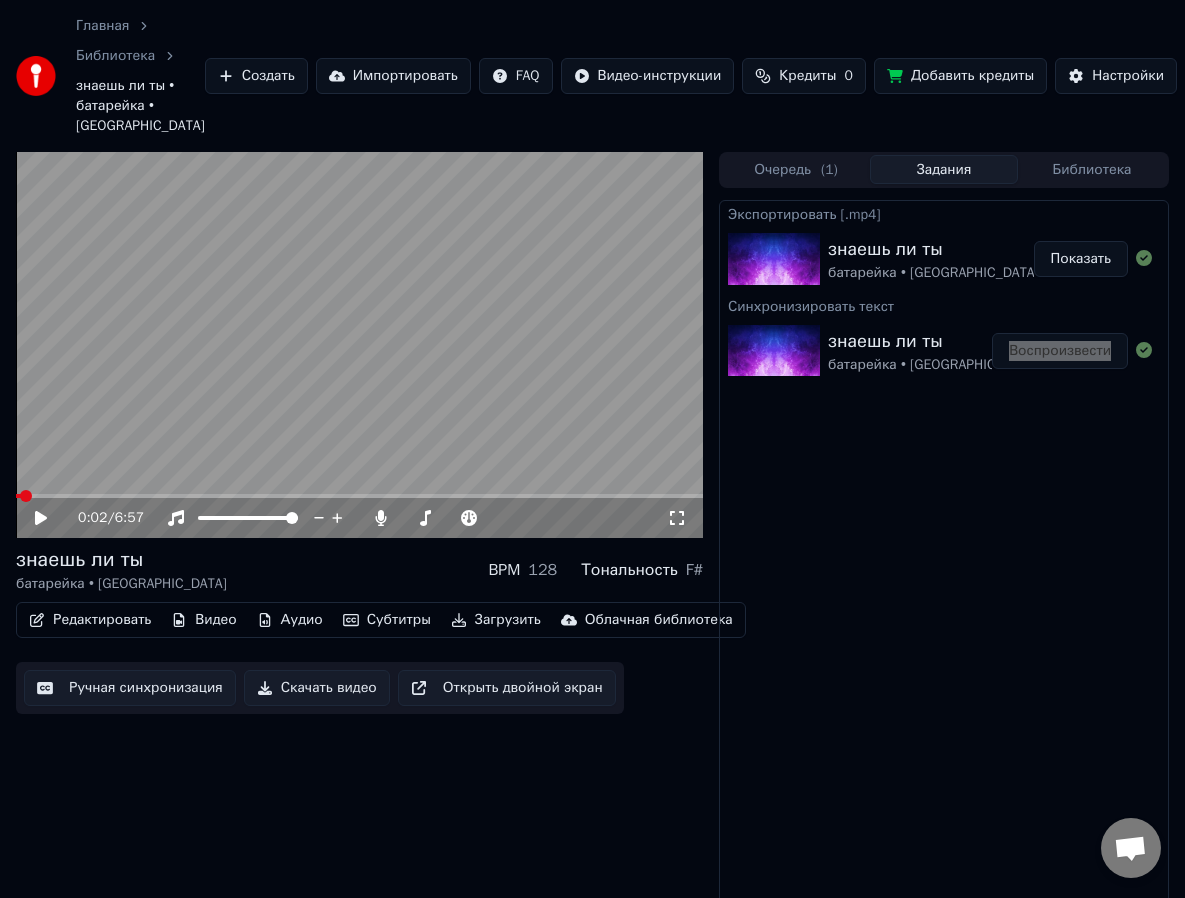 click on "Экспортировать [.mp4] знаешь ли ты батарейка • хали Показать Синхронизировать текст знаешь ли ты батарейка • хали Воспроизвести" at bounding box center [944, 581] 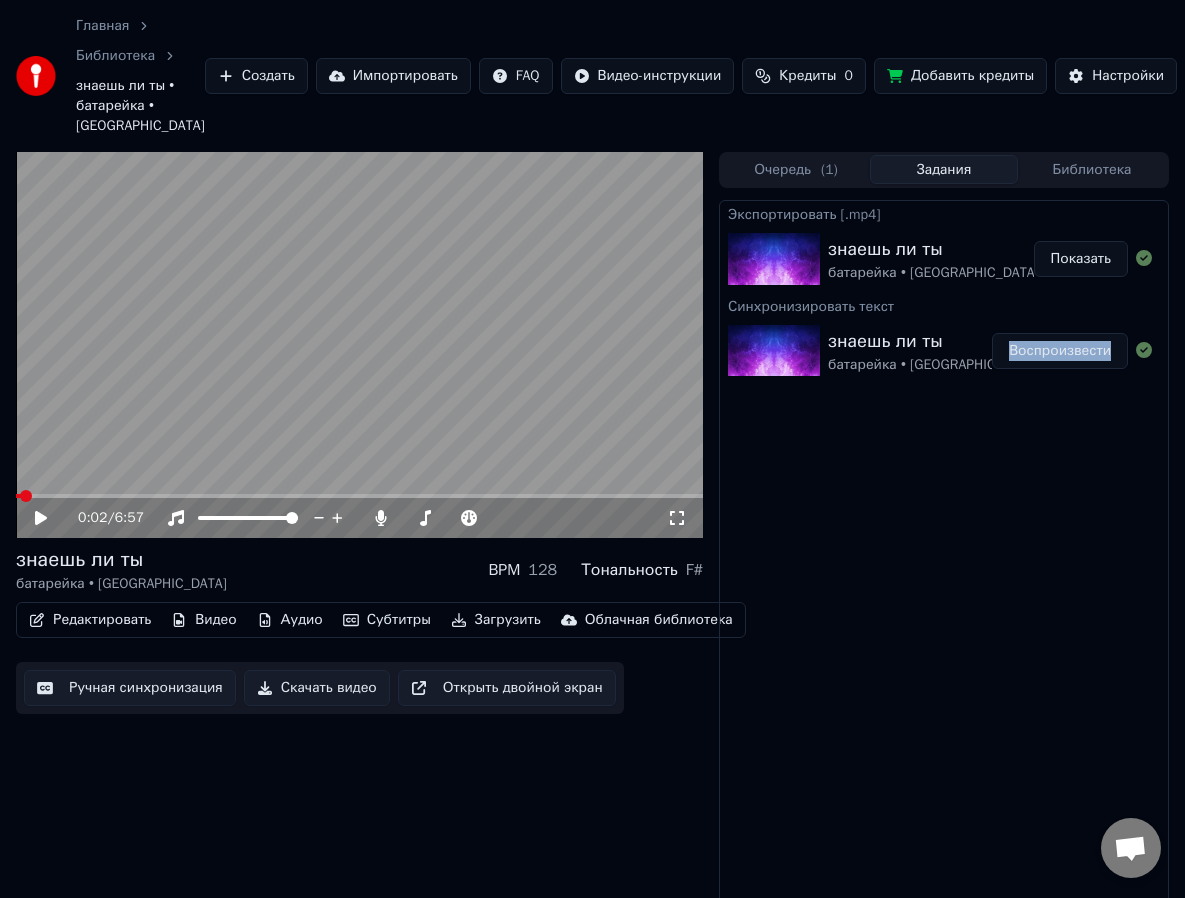 click on "Показать" at bounding box center [1081, 259] 